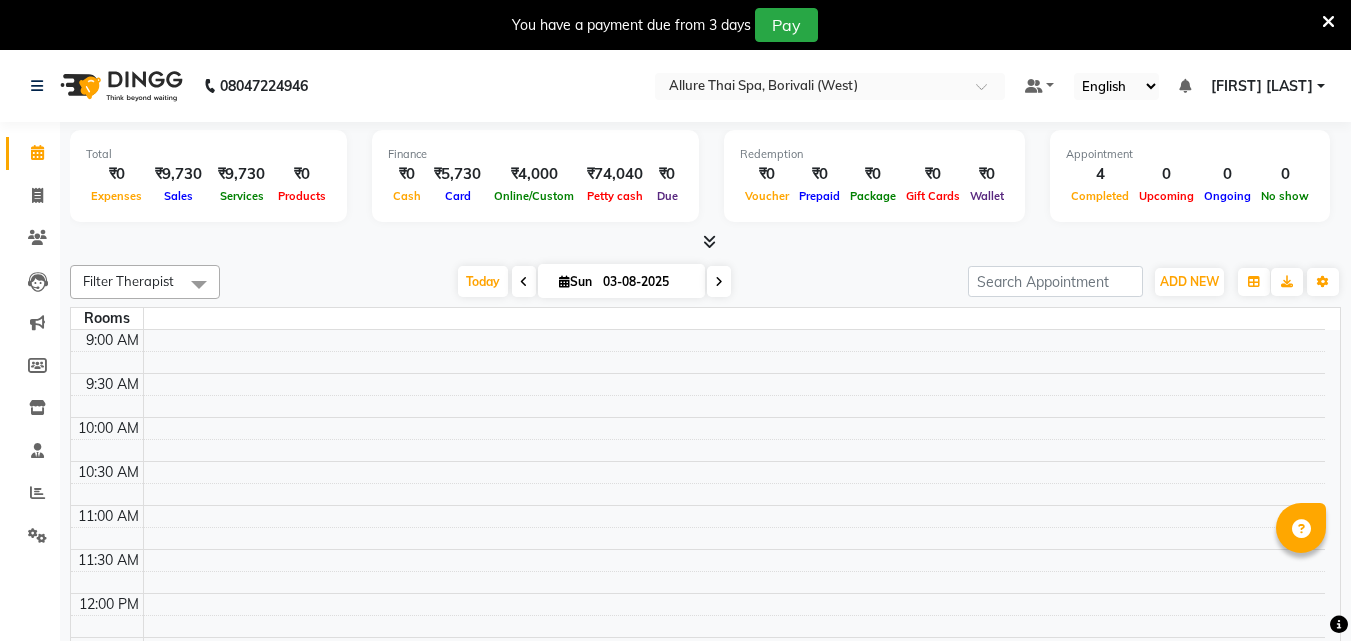 scroll, scrollTop: 0, scrollLeft: 0, axis: both 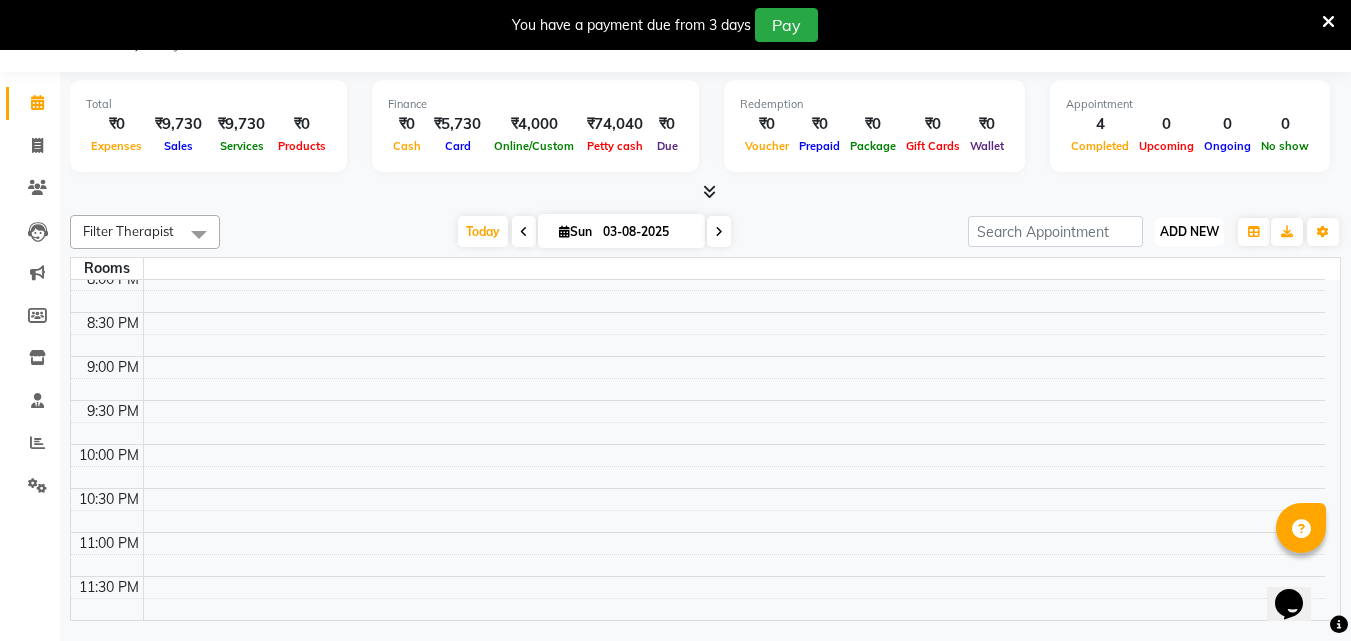 click on "ADD NEW" at bounding box center [1189, 231] 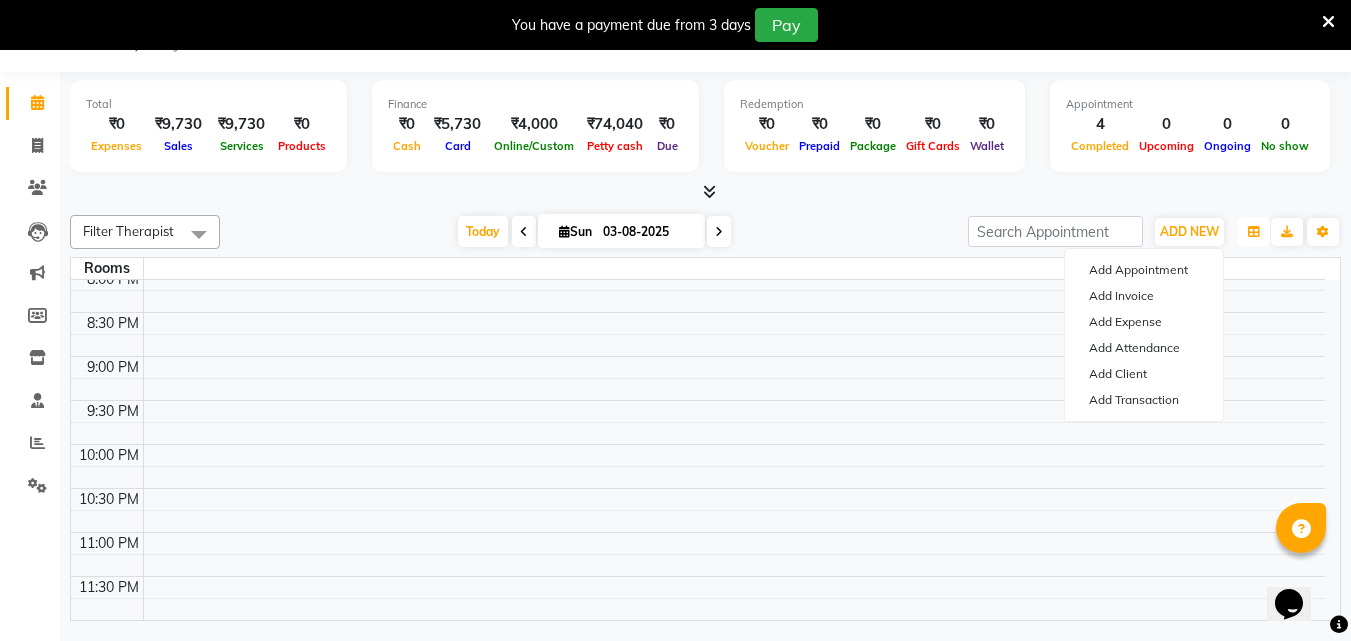 click at bounding box center (1254, 232) 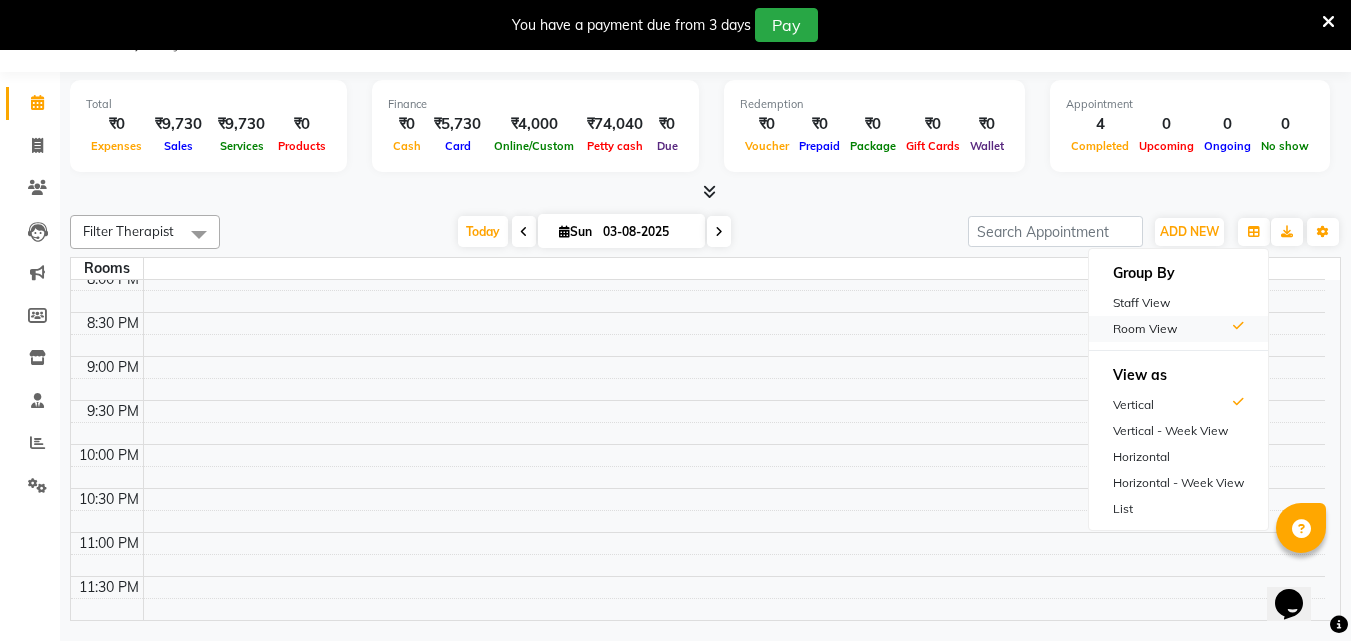 click on "Room View" at bounding box center (1178, 329) 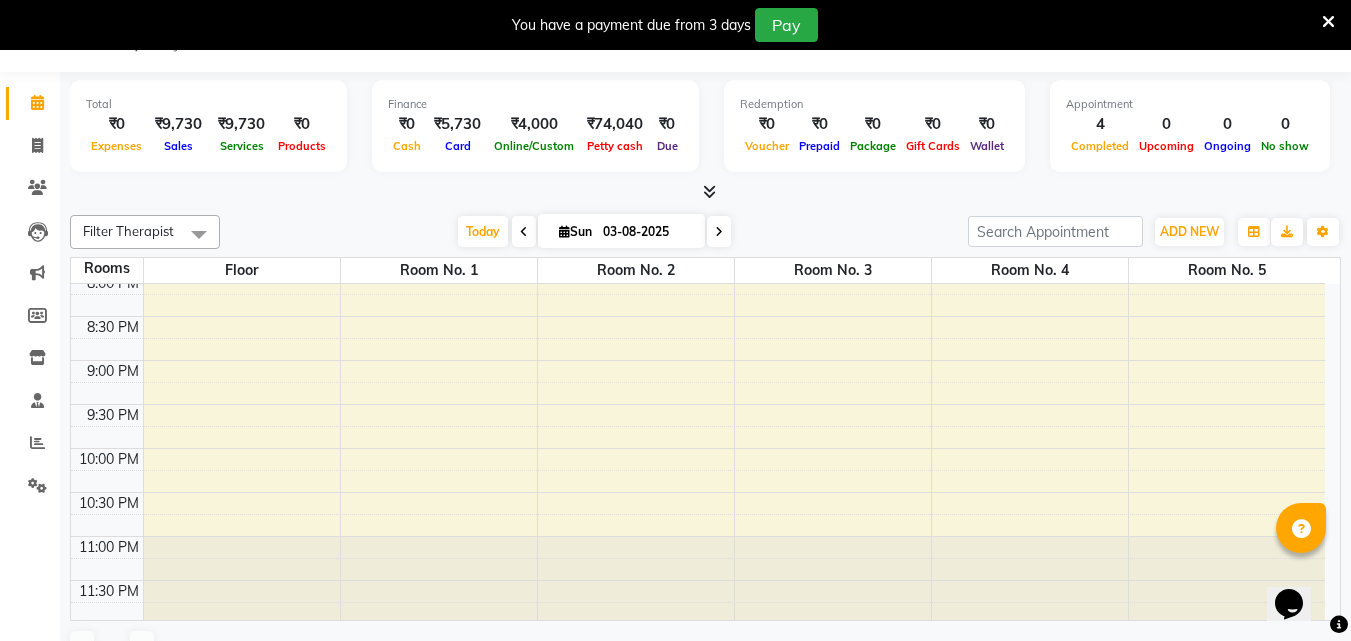 scroll, scrollTop: 983, scrollLeft: 0, axis: vertical 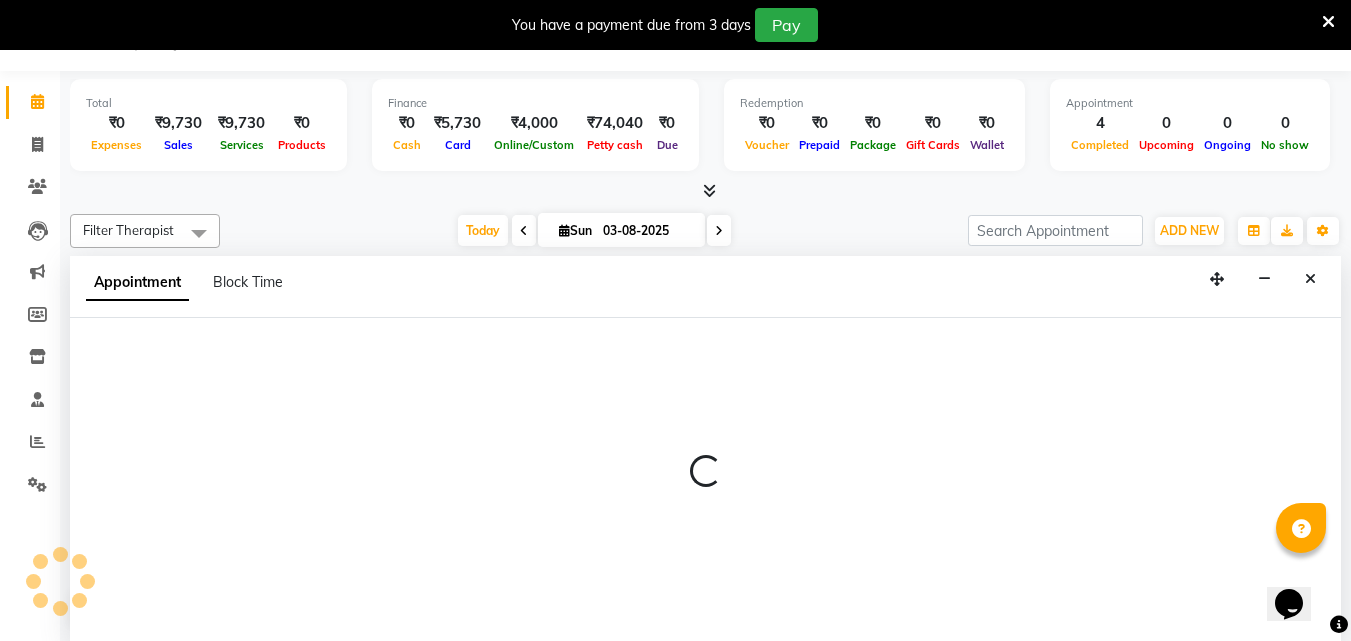 select on "990" 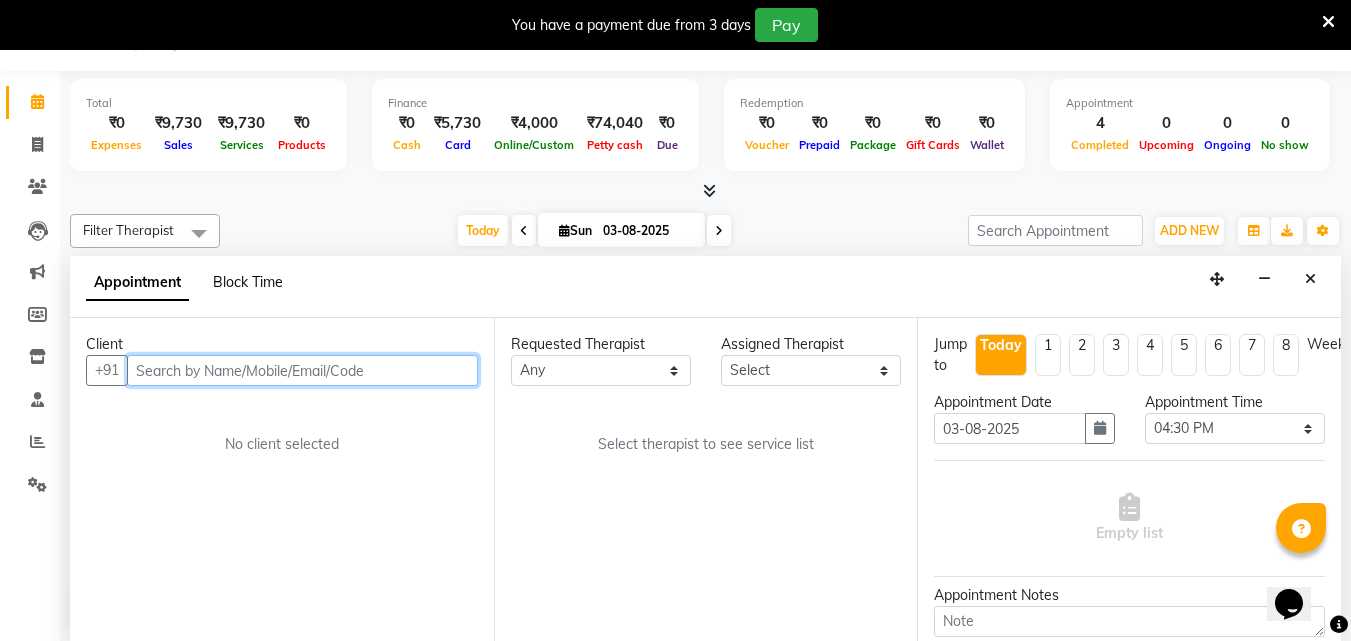 paste on "[PHONE]" 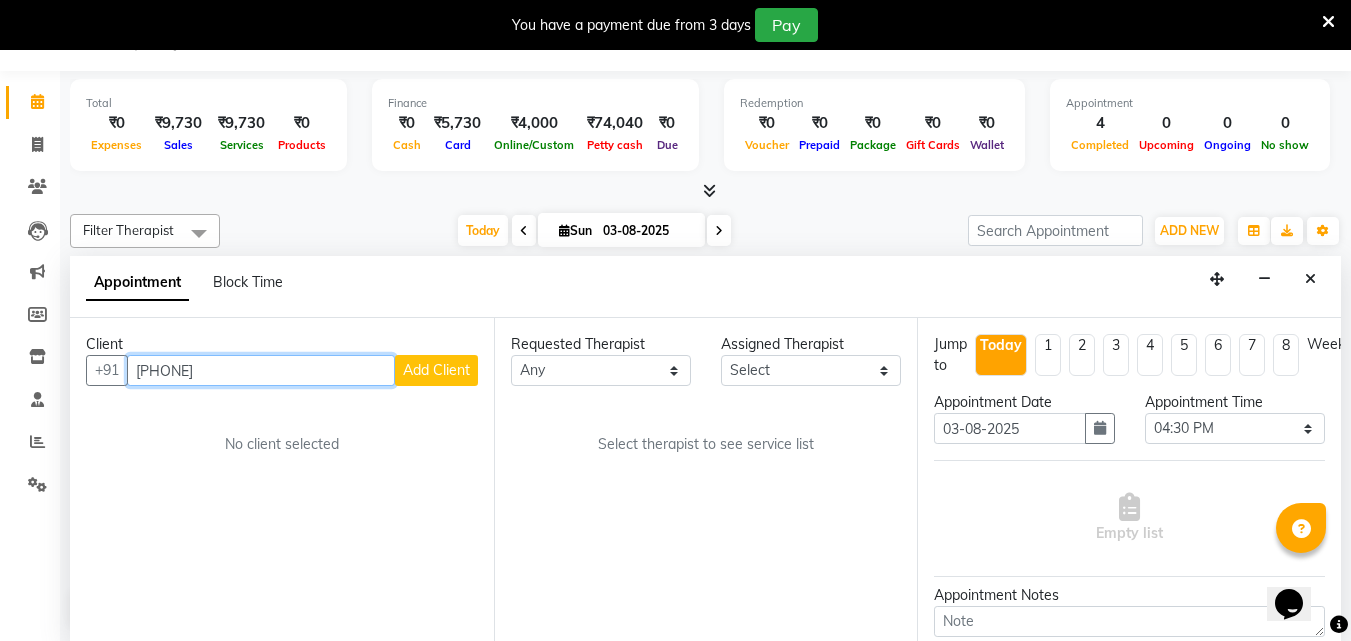click on "[PHONE]" at bounding box center [261, 370] 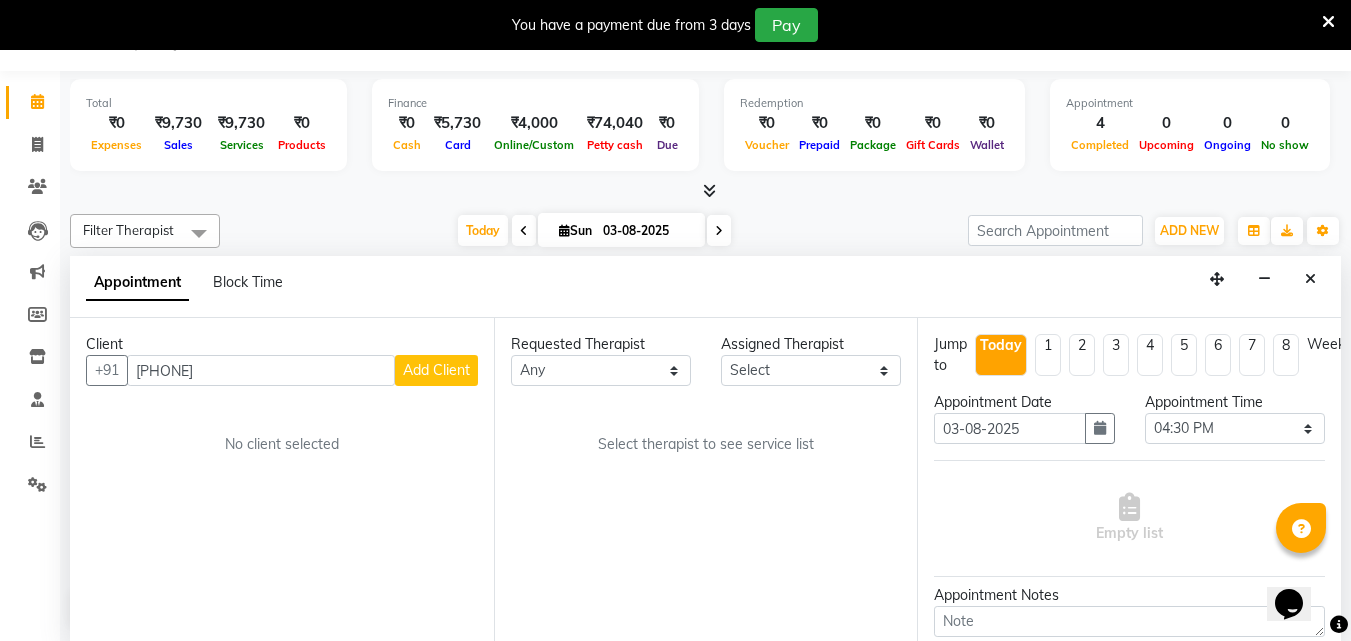click on "Add Client" at bounding box center [436, 370] 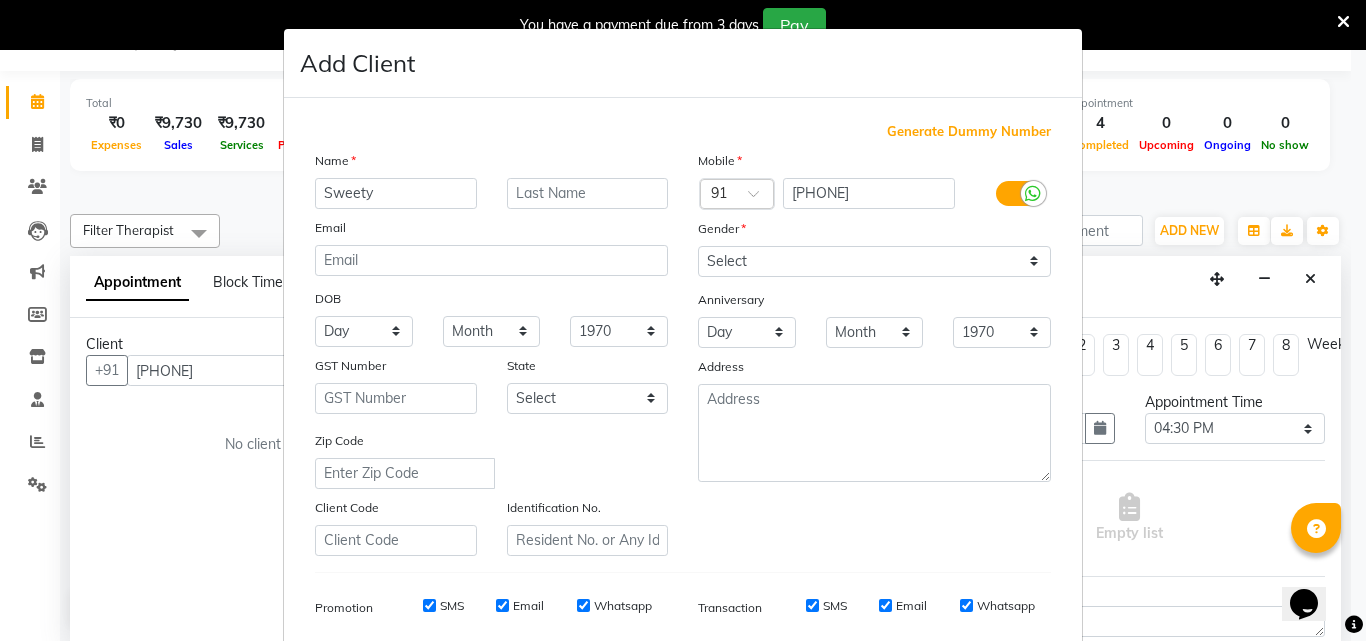 type on "Sweety" 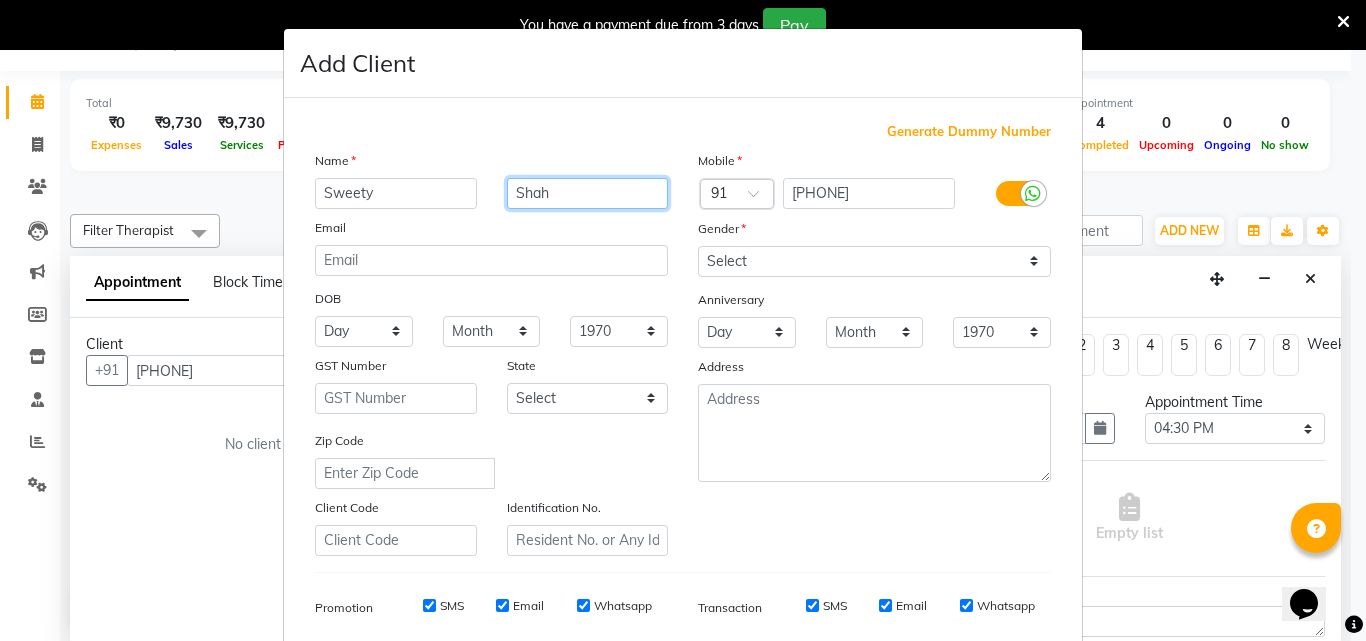 type on "Shah" 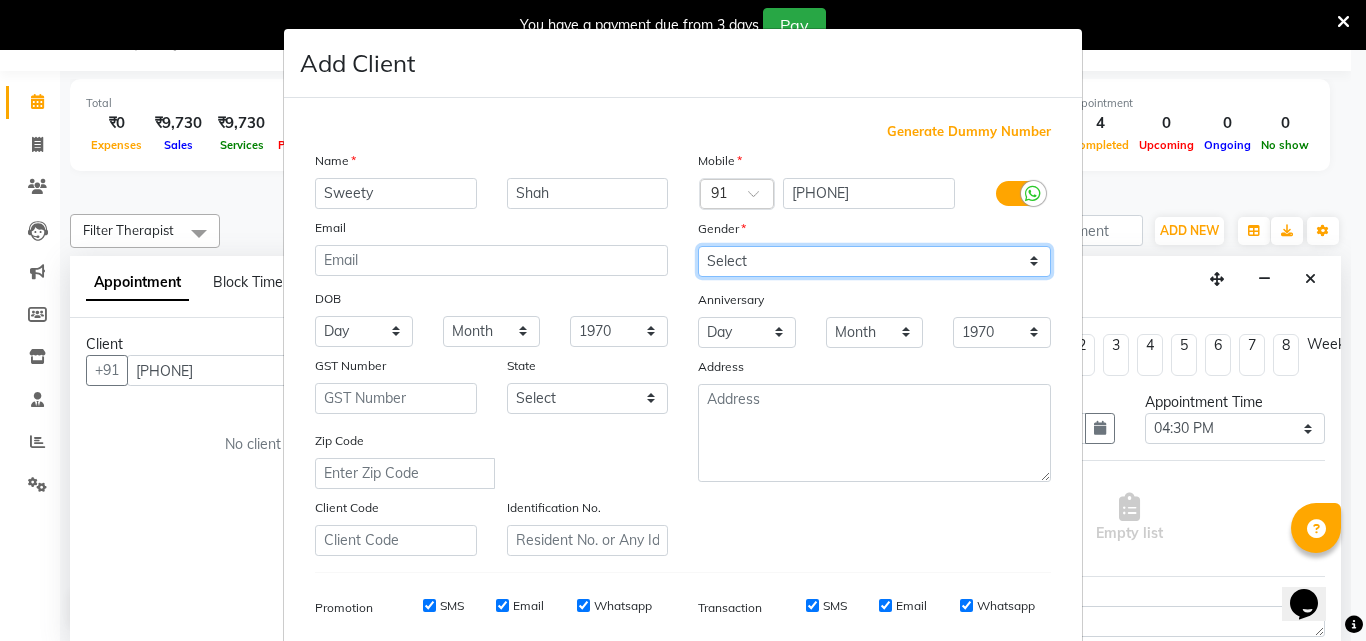 click on "Select Male Female Other Prefer Not To Say" at bounding box center [874, 261] 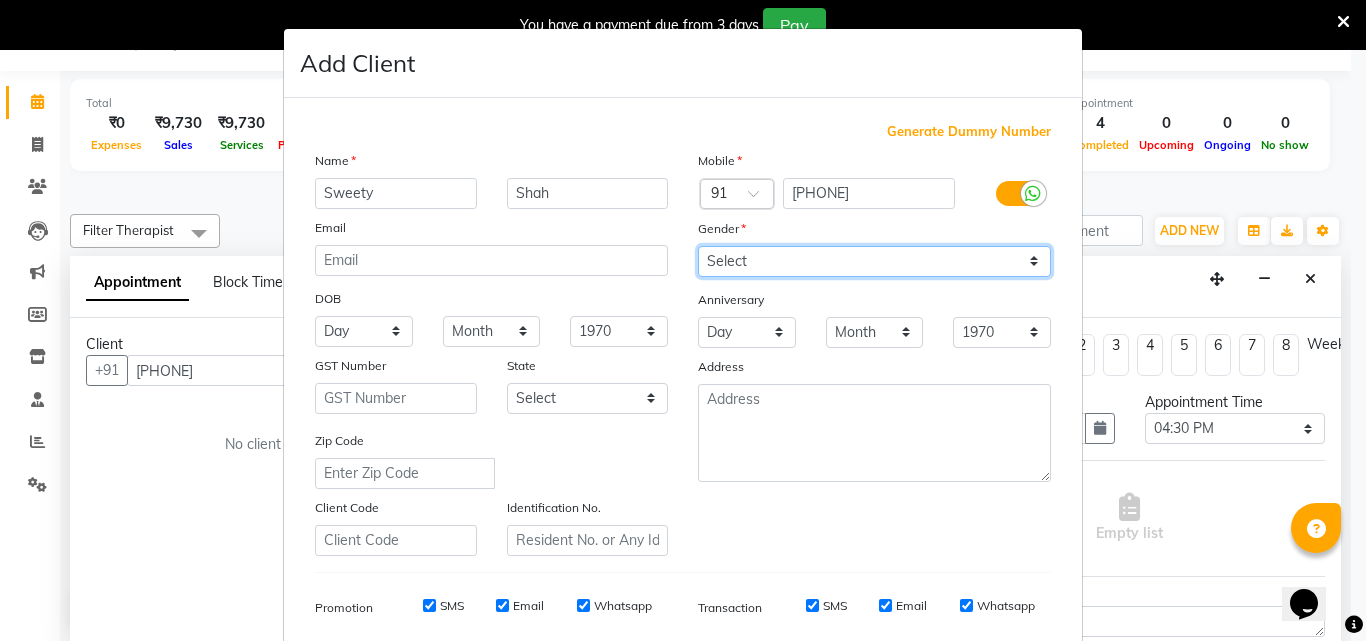 select on "female" 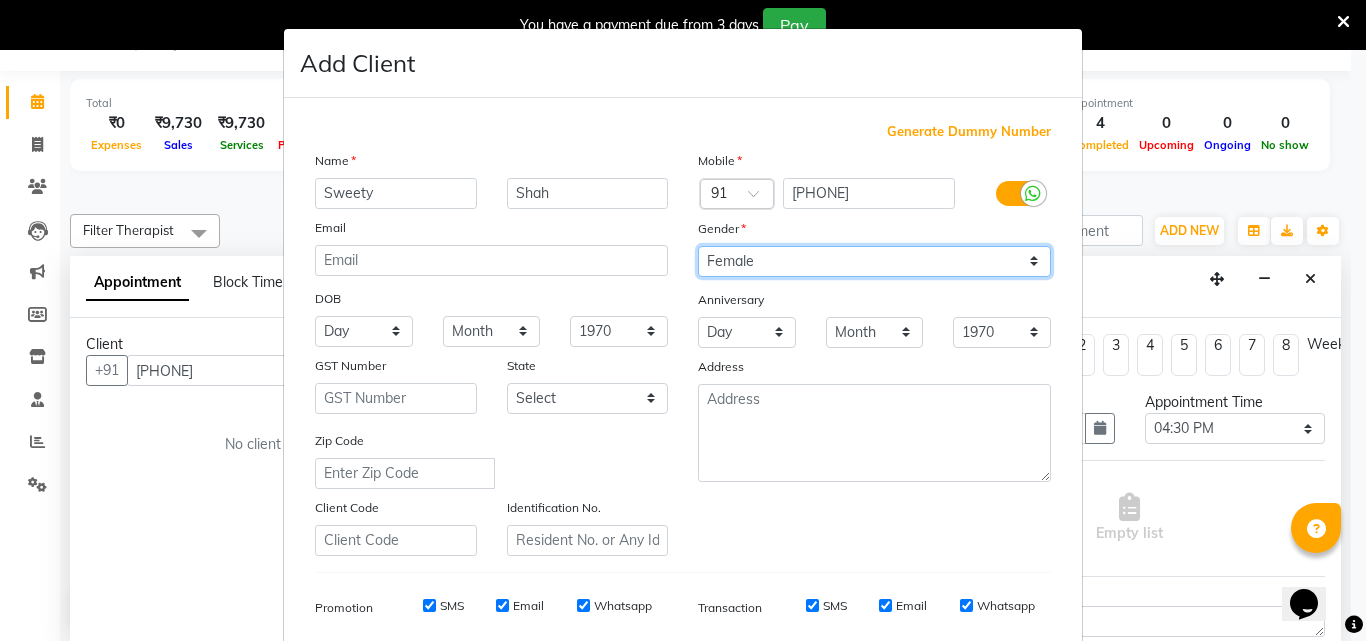 click on "Select Male Female Other Prefer Not To Say" at bounding box center (874, 261) 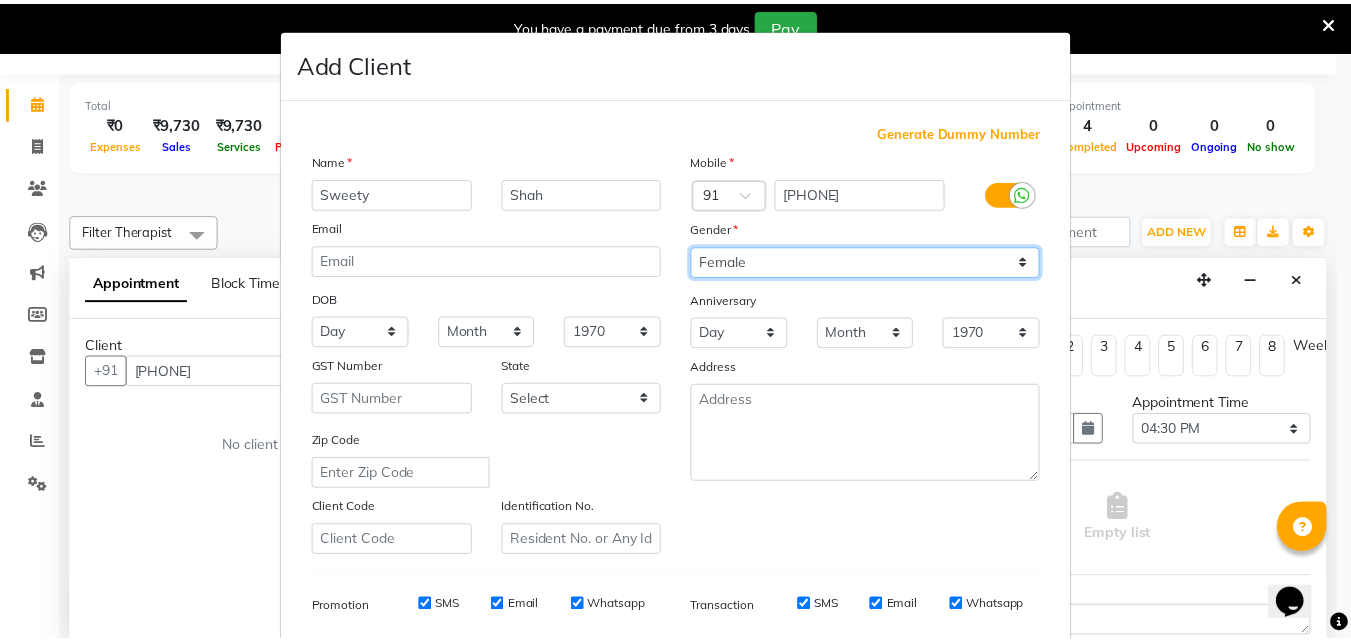 scroll, scrollTop: 282, scrollLeft: 0, axis: vertical 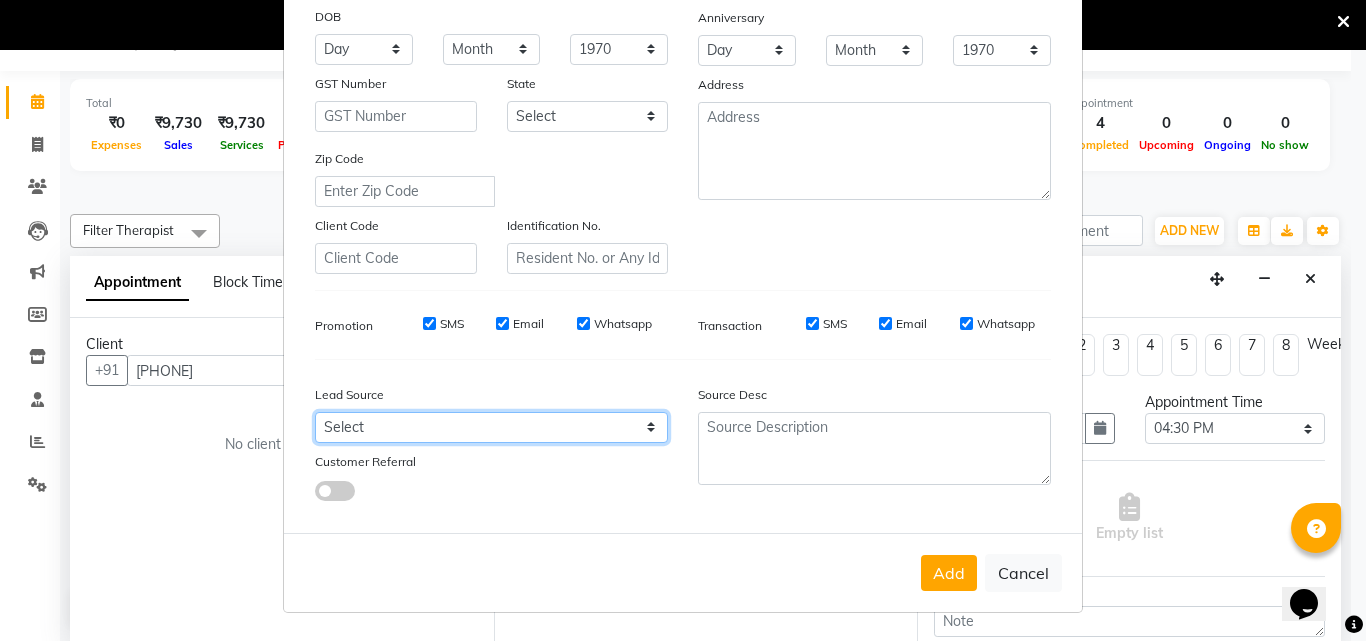 click on "Select Walk-in Referral Friend Advertisement Facebook JustDial Google Other Website Repeat Luzo Nearbuy Google Ads Galabox Followup SMS Campaign Cabin Crew Tieups" at bounding box center [491, 427] 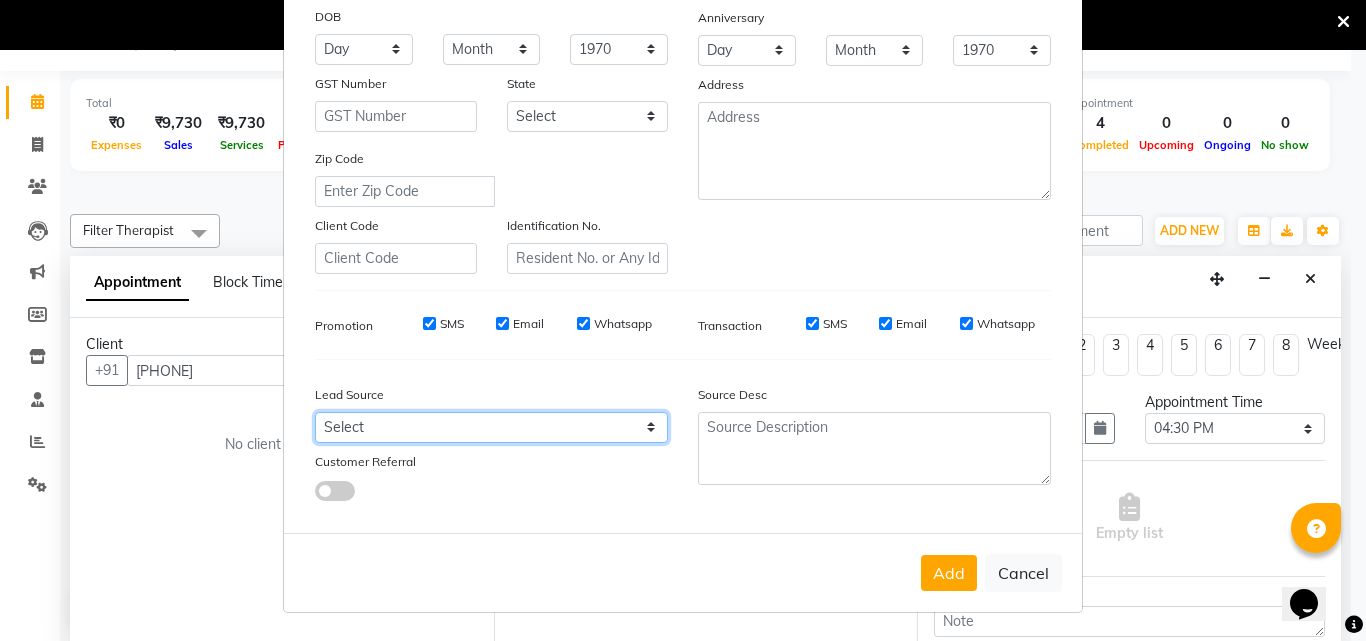 select on "[POSTAL_CODE]" 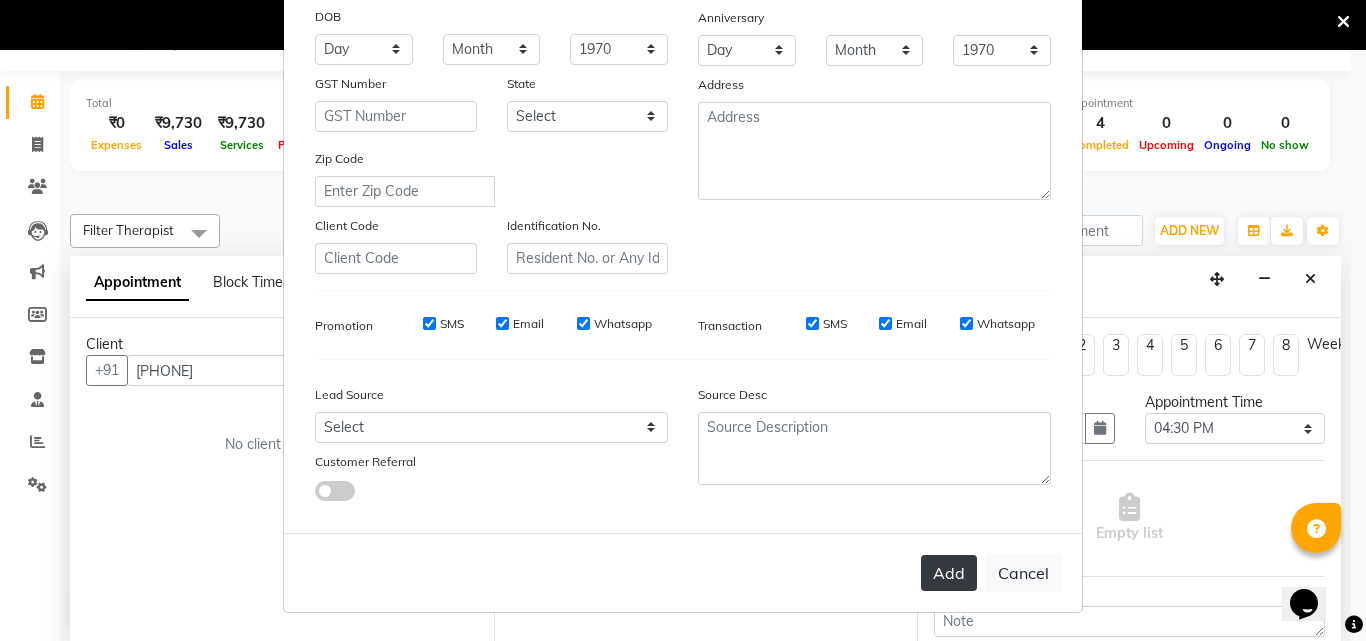 click on "Add" at bounding box center [949, 573] 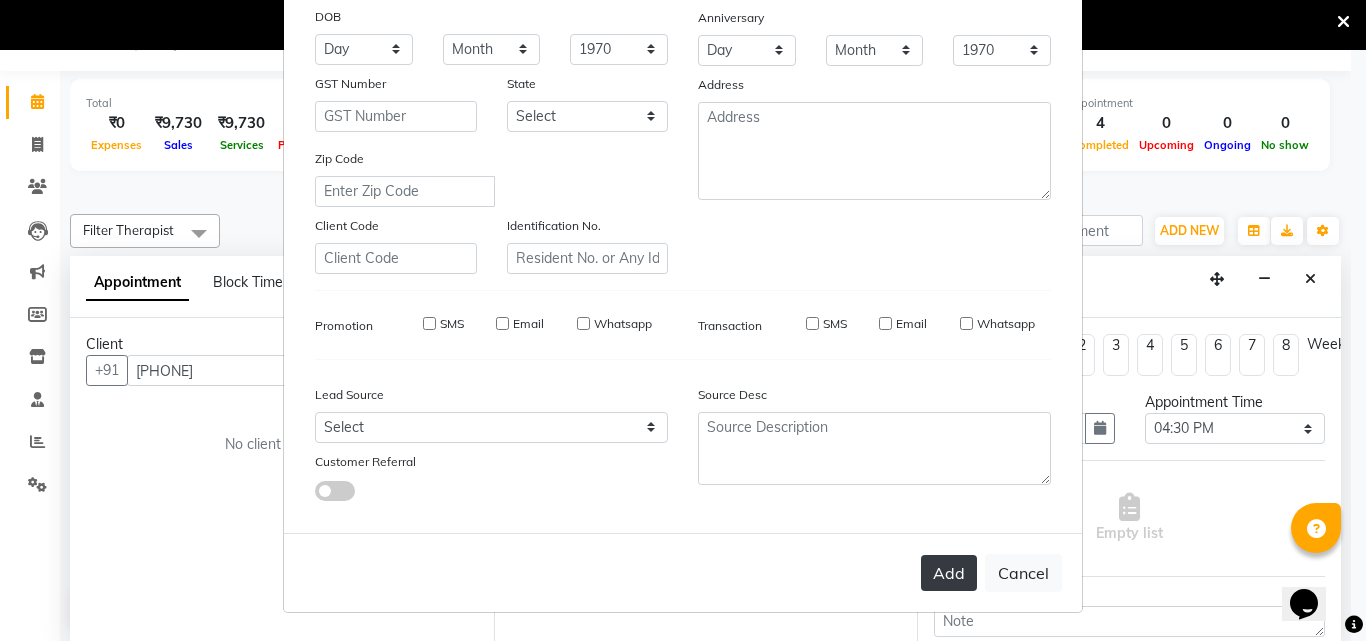 type 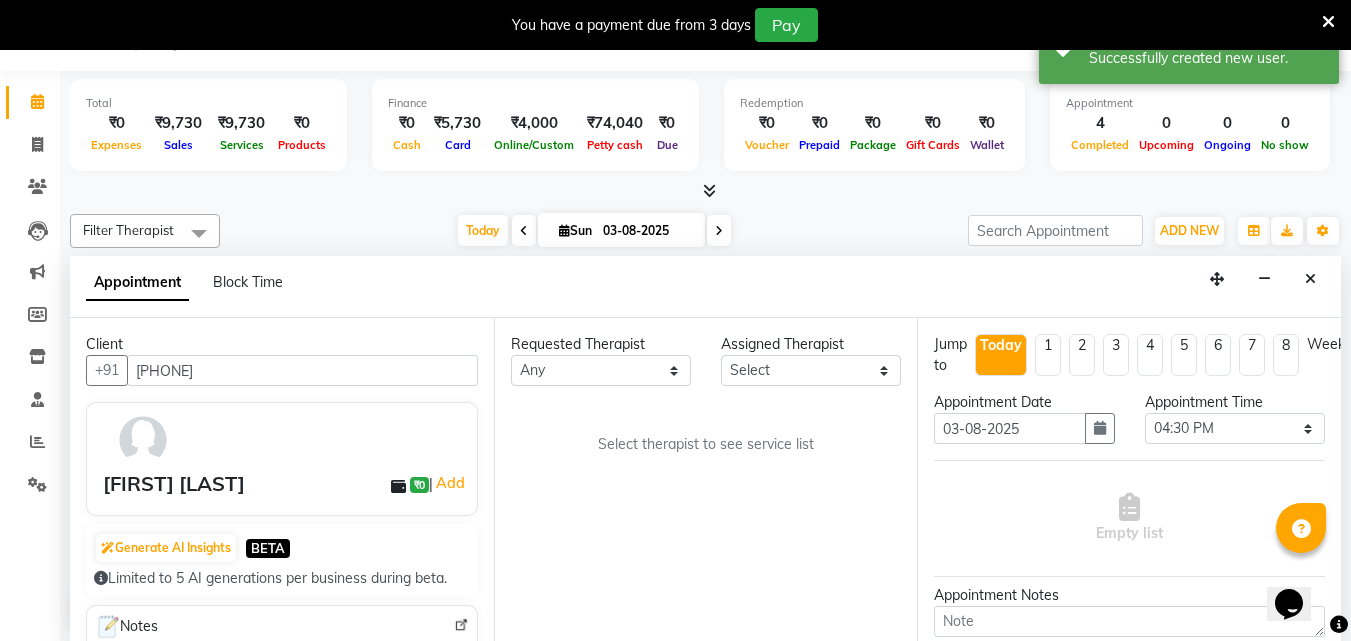 click on "Requested Therapist Any [FIRST] [LAST] [FIRST] [LAST] [FIRST] [LAST] [FIRST] Assigned Therapist Select [FIRST] [LAST] [FIRST] [LAST] [FIRST] [LAST] [FIRST] Select therapist to see service list" at bounding box center [706, 479] 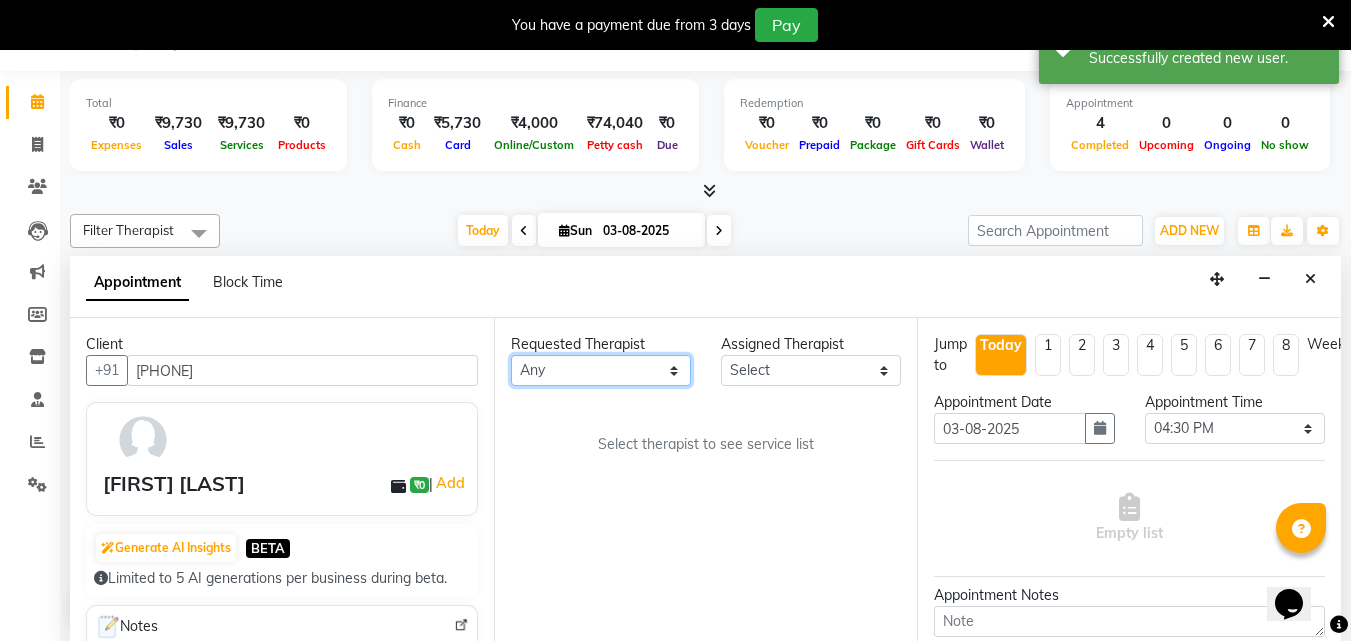 click on "Any [FIRST] [LAST] [FIRST] [LAST] [FIRST] [LAST] [FIRST]" at bounding box center (601, 370) 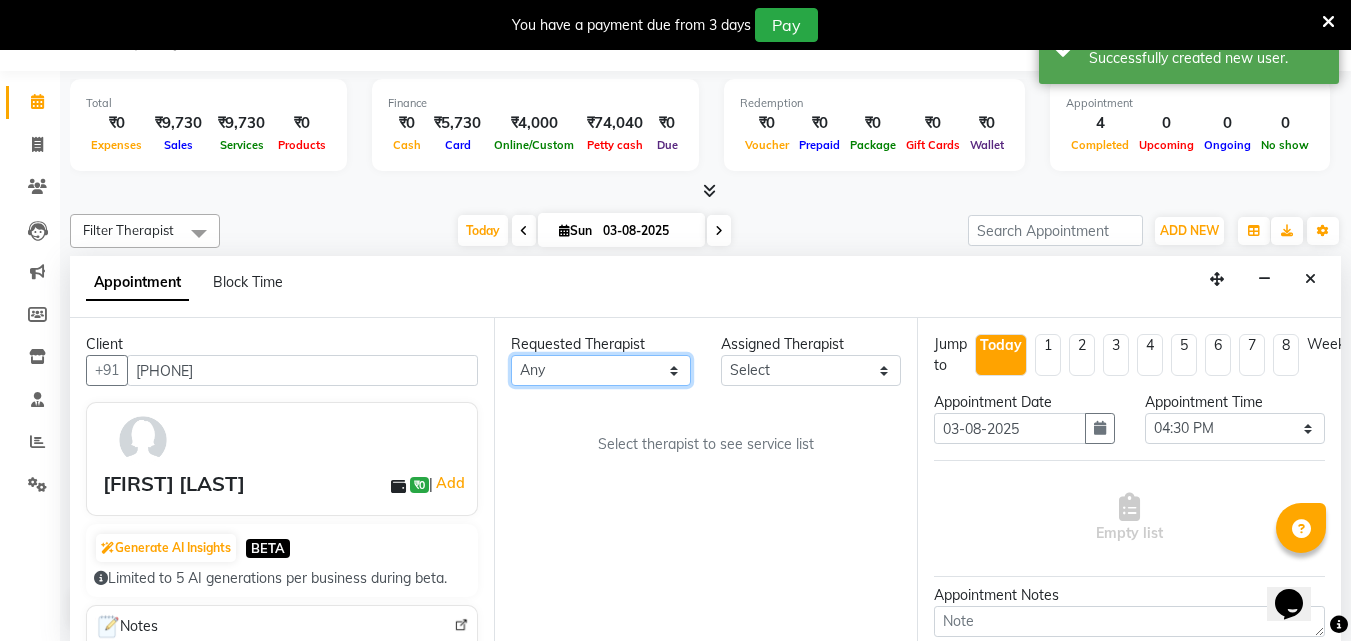 select on "[POSTAL_CODE]" 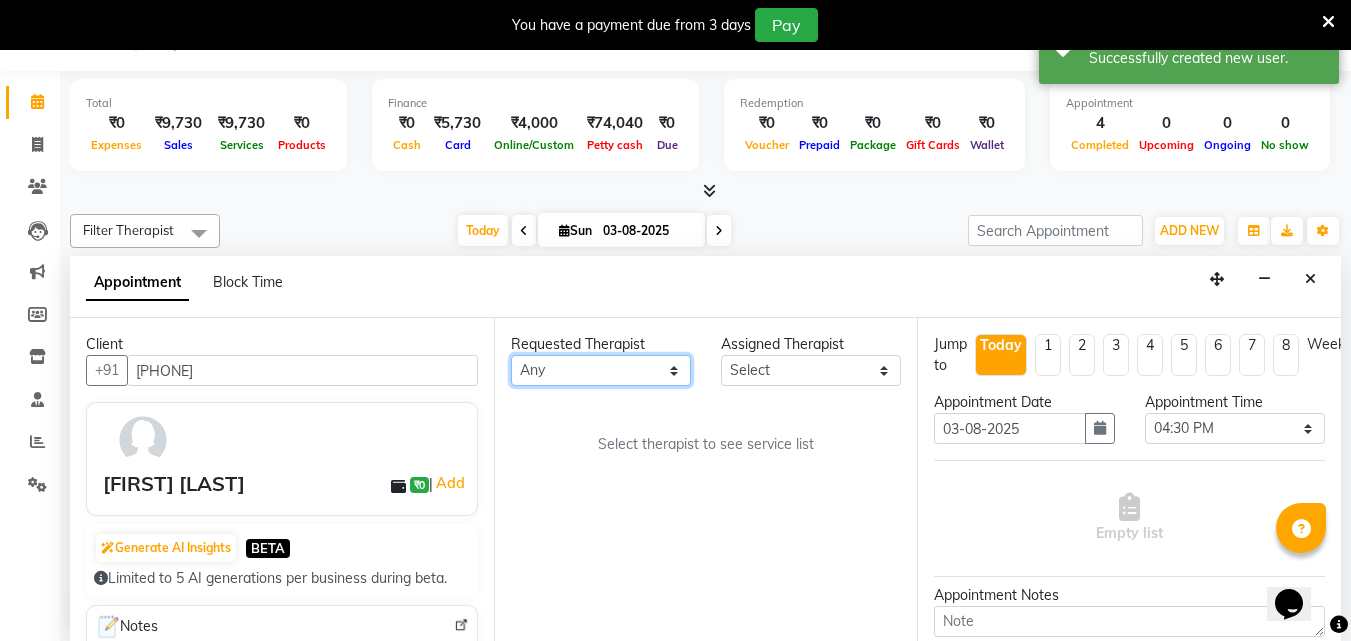 click on "Any [FIRST] [LAST] [FIRST] [LAST] [FIRST] [LAST] [FIRST]" at bounding box center [601, 370] 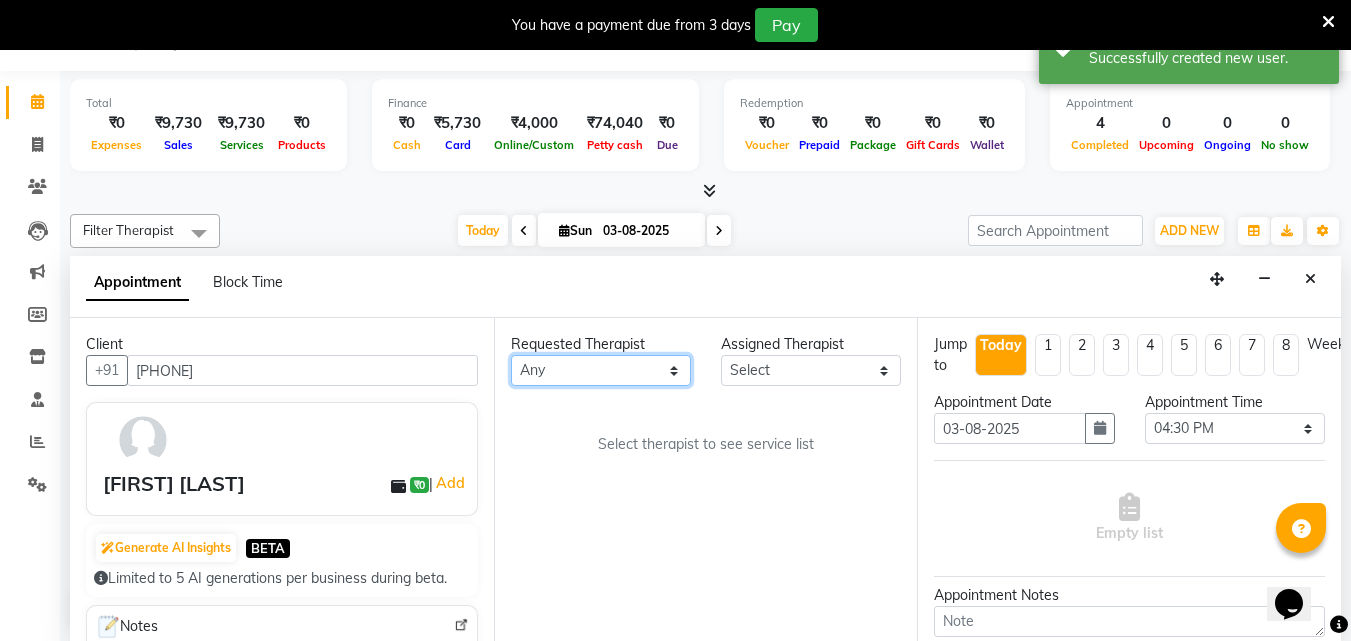 select on "[POSTAL_CODE]" 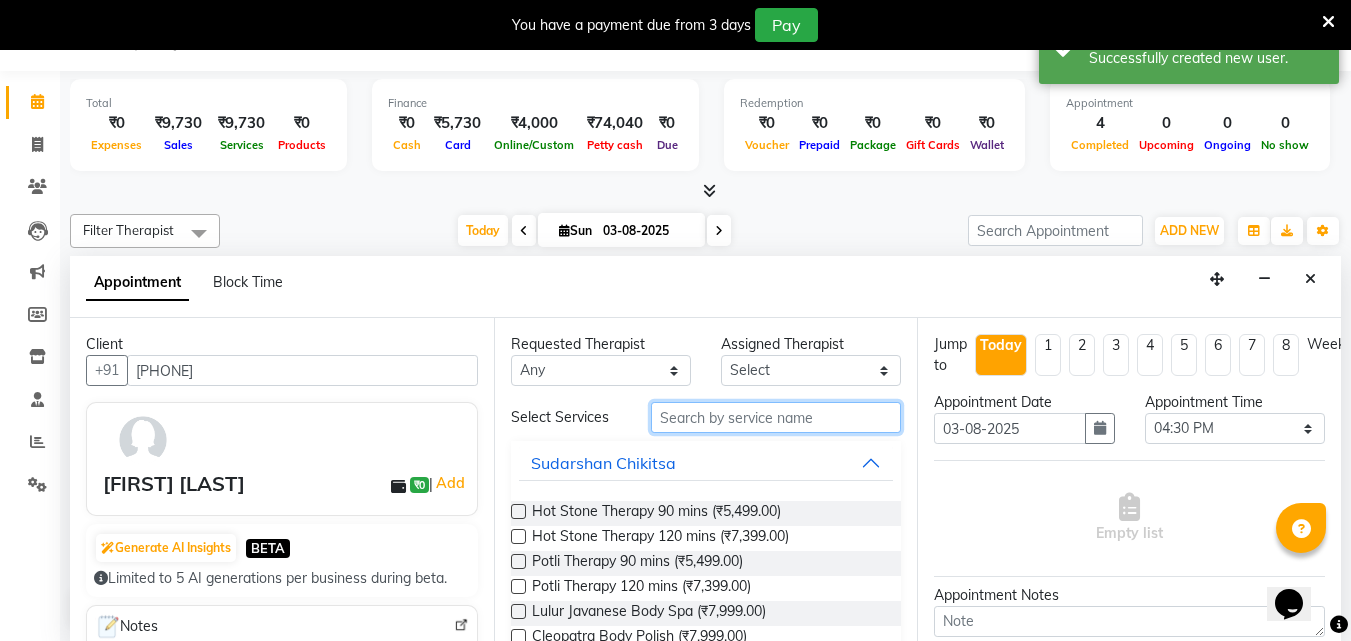click at bounding box center (776, 417) 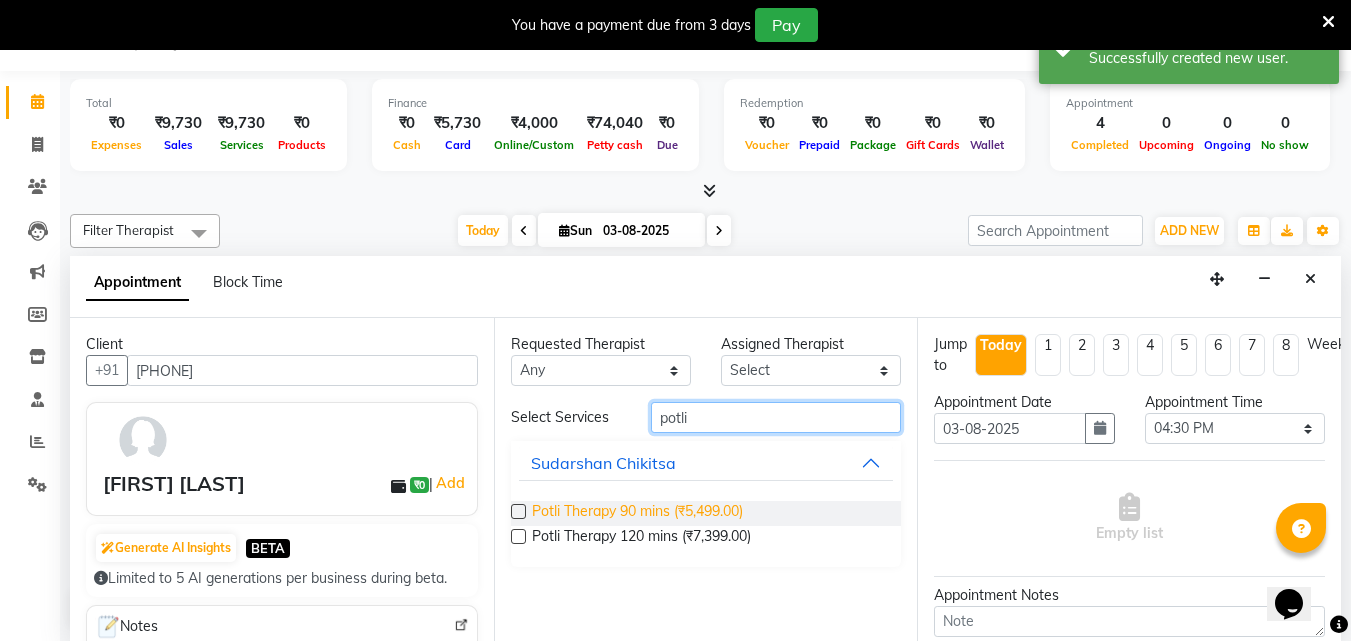 type on "potli" 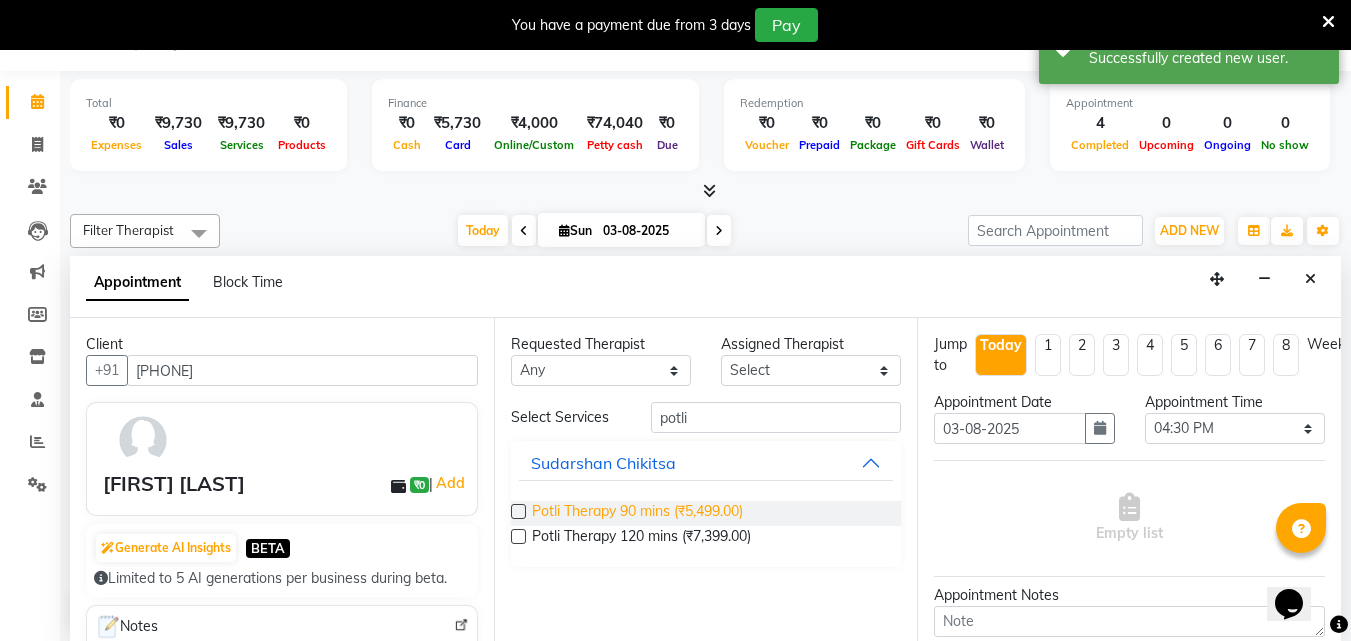 click on "Potli Therapy 90 mins (₹5,499.00)" at bounding box center [637, 513] 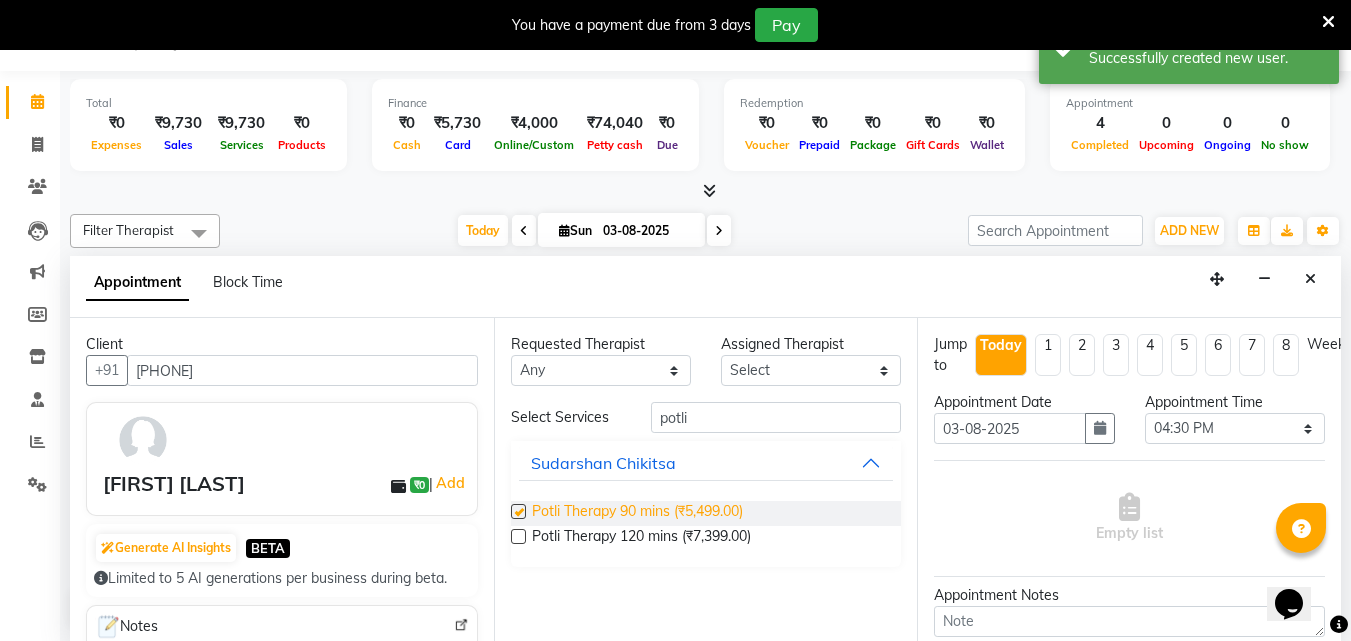 checkbox on "true" 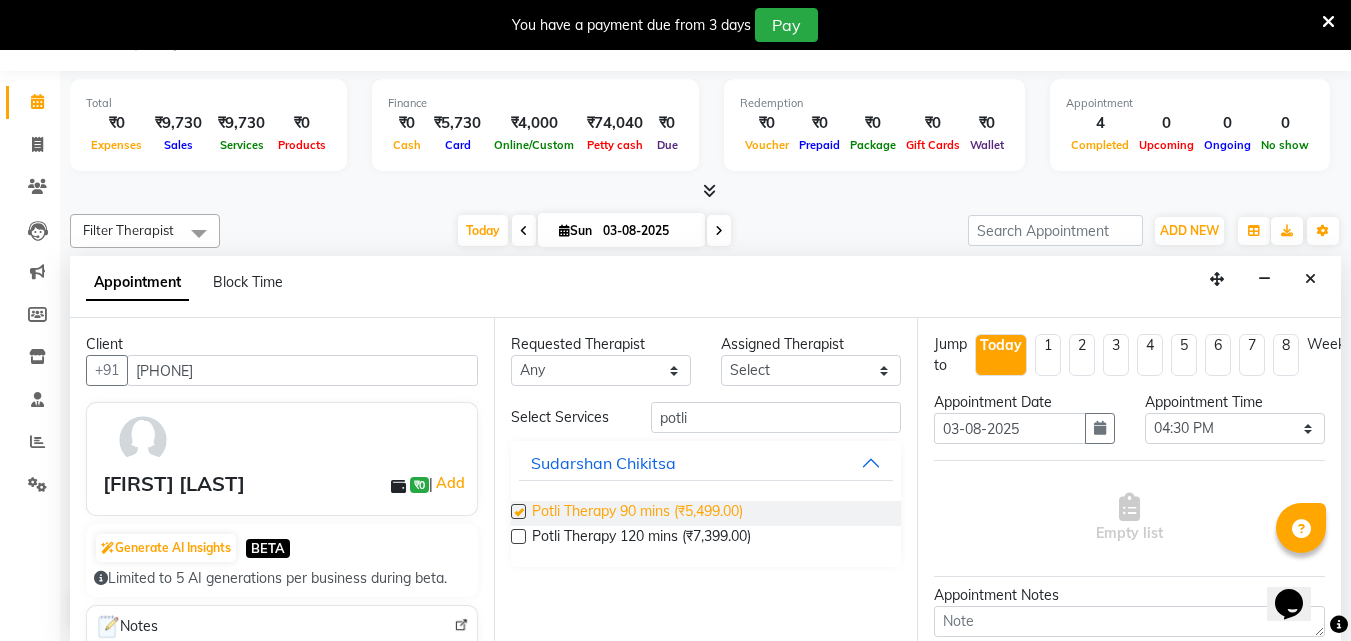 select on "4285" 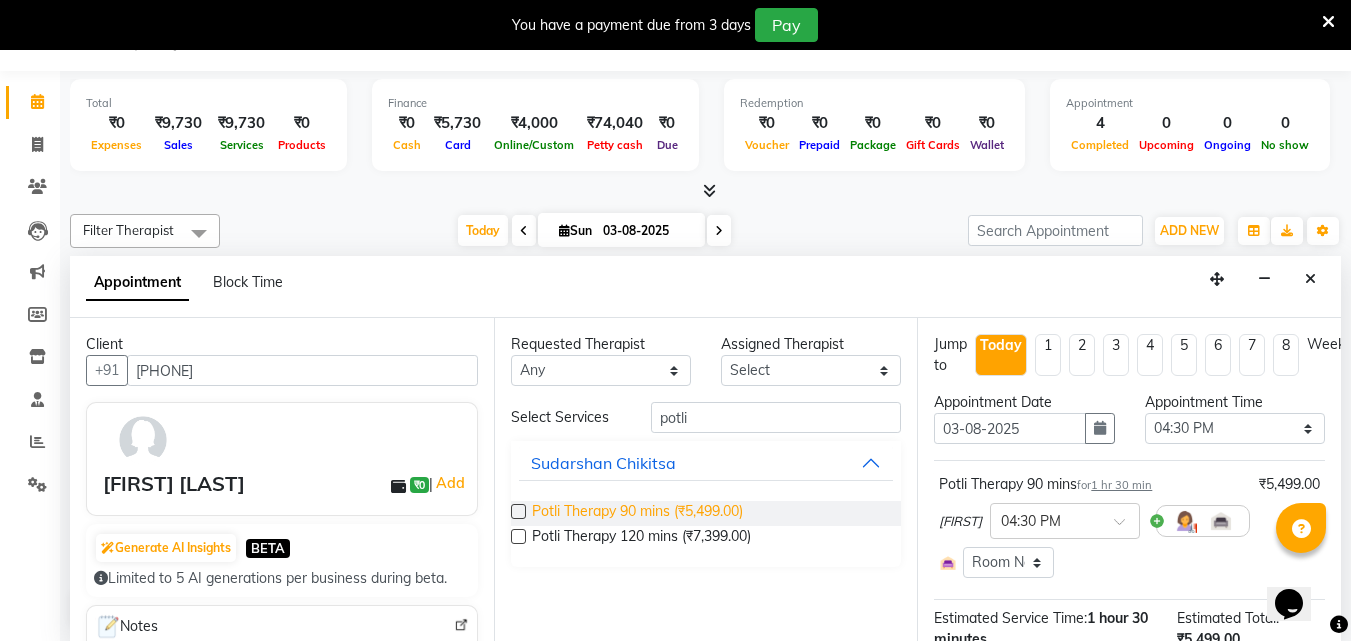 checkbox on "false" 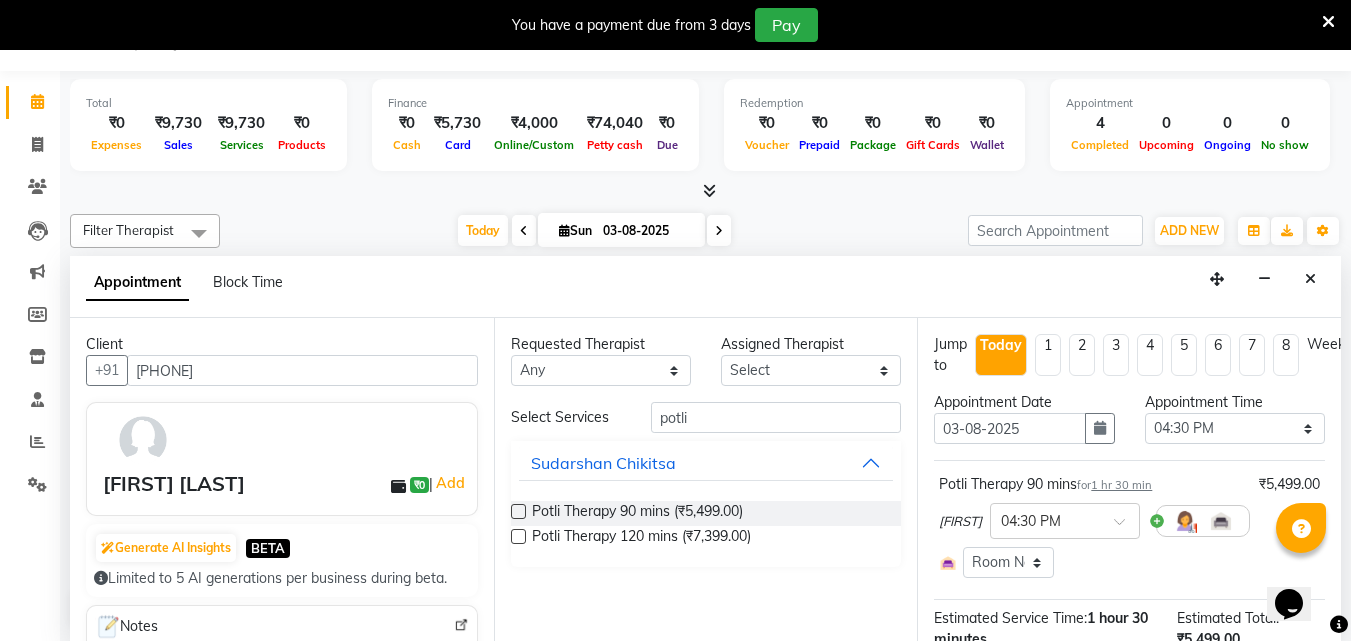 scroll, scrollTop: 270, scrollLeft: 0, axis: vertical 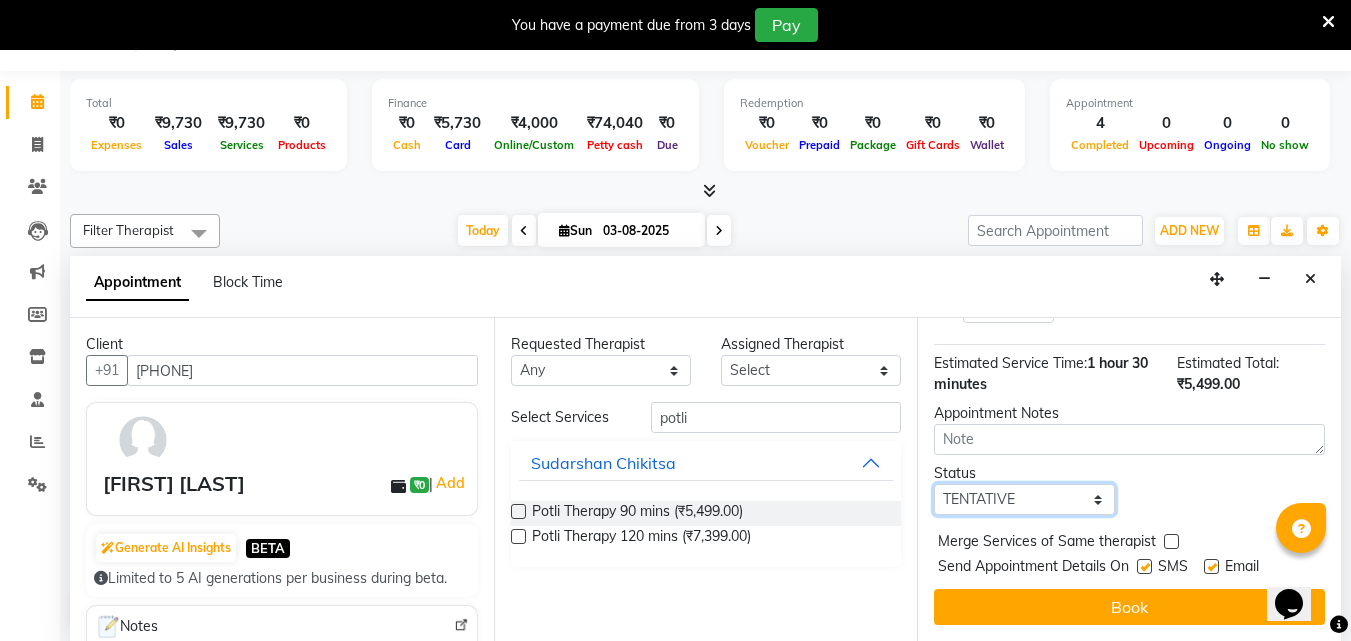 click on "Select TENTATIVE CONFIRM CHECK-IN UPCOMING" at bounding box center (1024, 499) 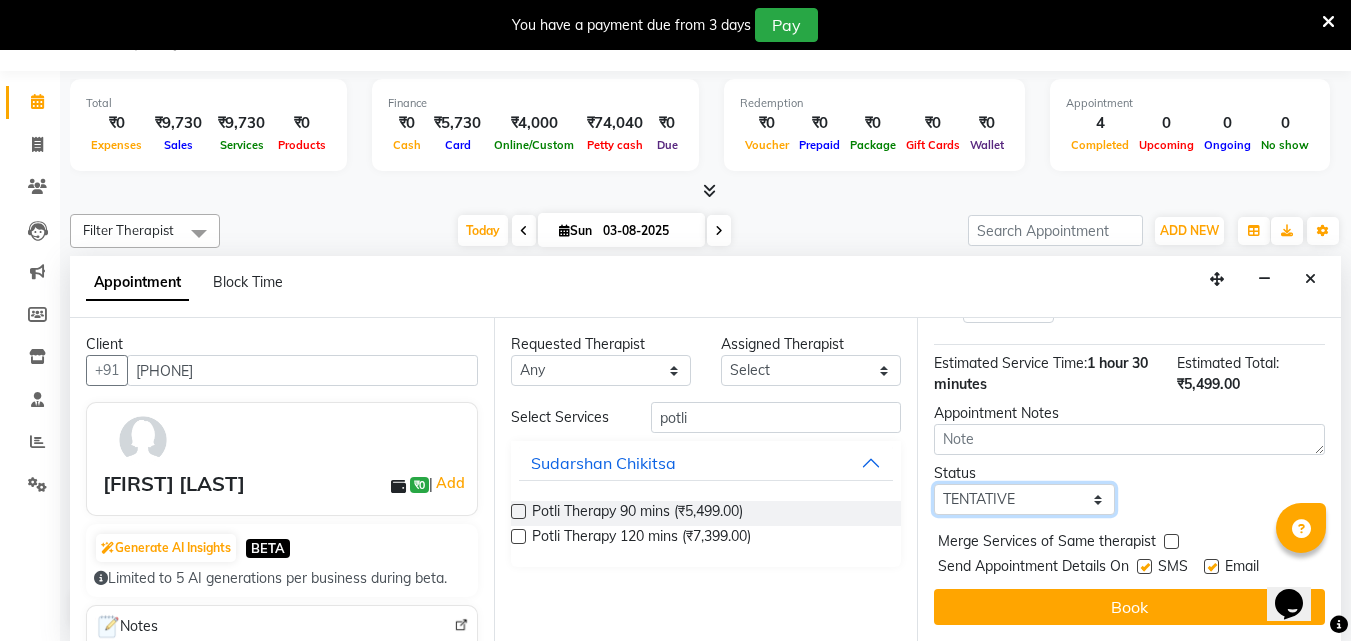 select on "check-in" 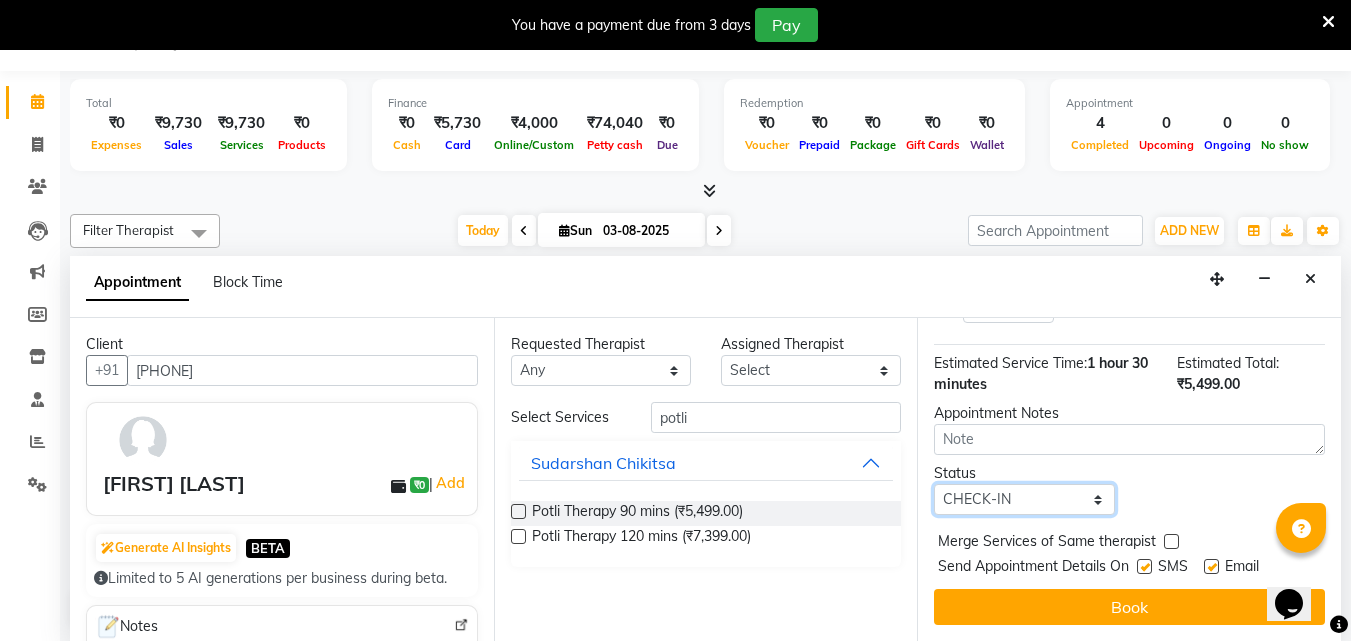click on "Select TENTATIVE CONFIRM CHECK-IN UPCOMING" at bounding box center (1024, 499) 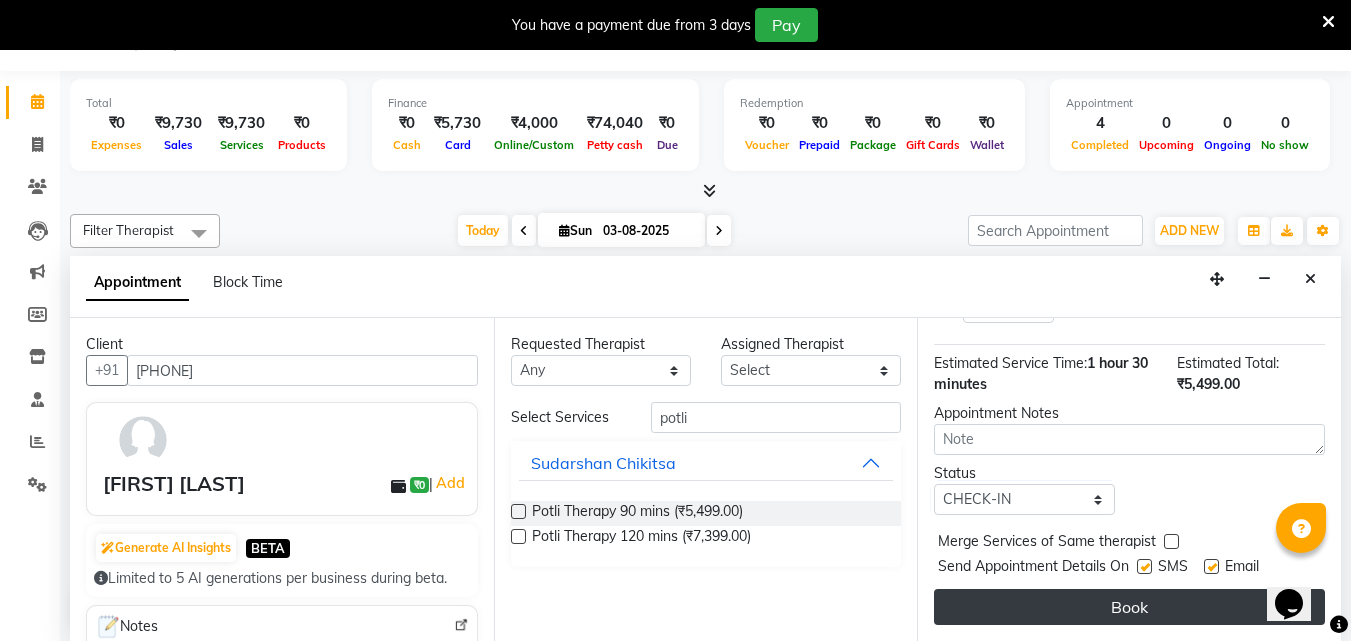 click on "Book" at bounding box center [1129, 607] 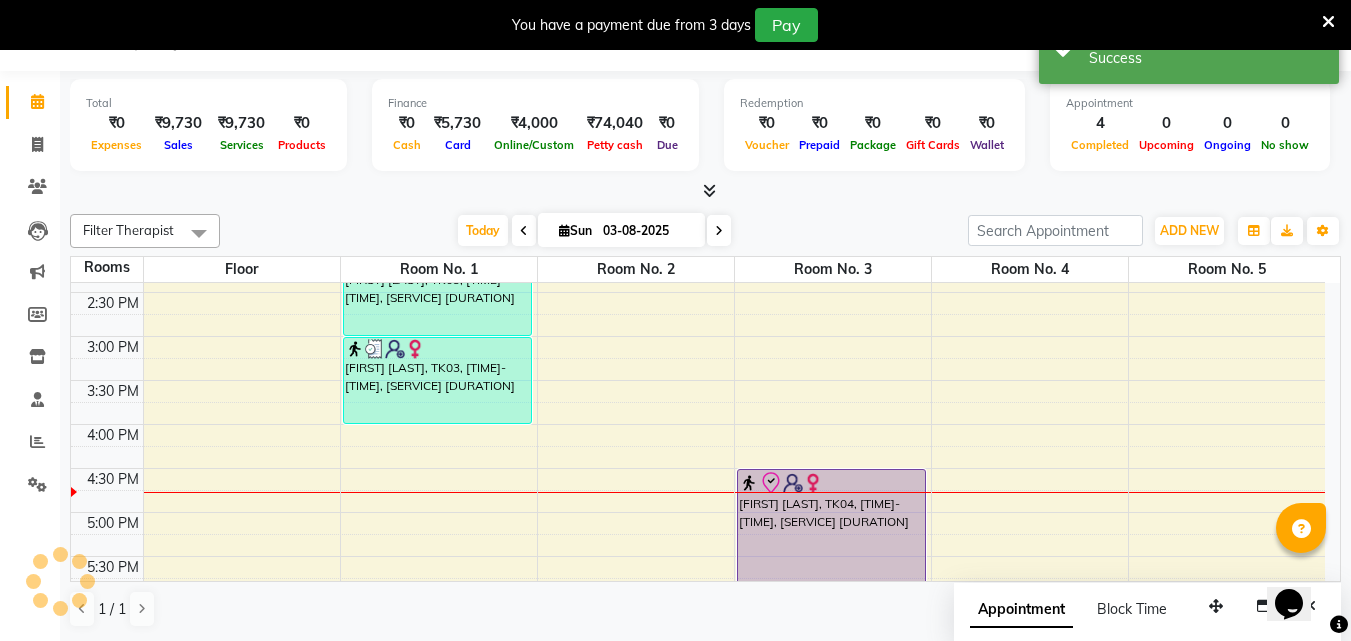 scroll, scrollTop: 0, scrollLeft: 0, axis: both 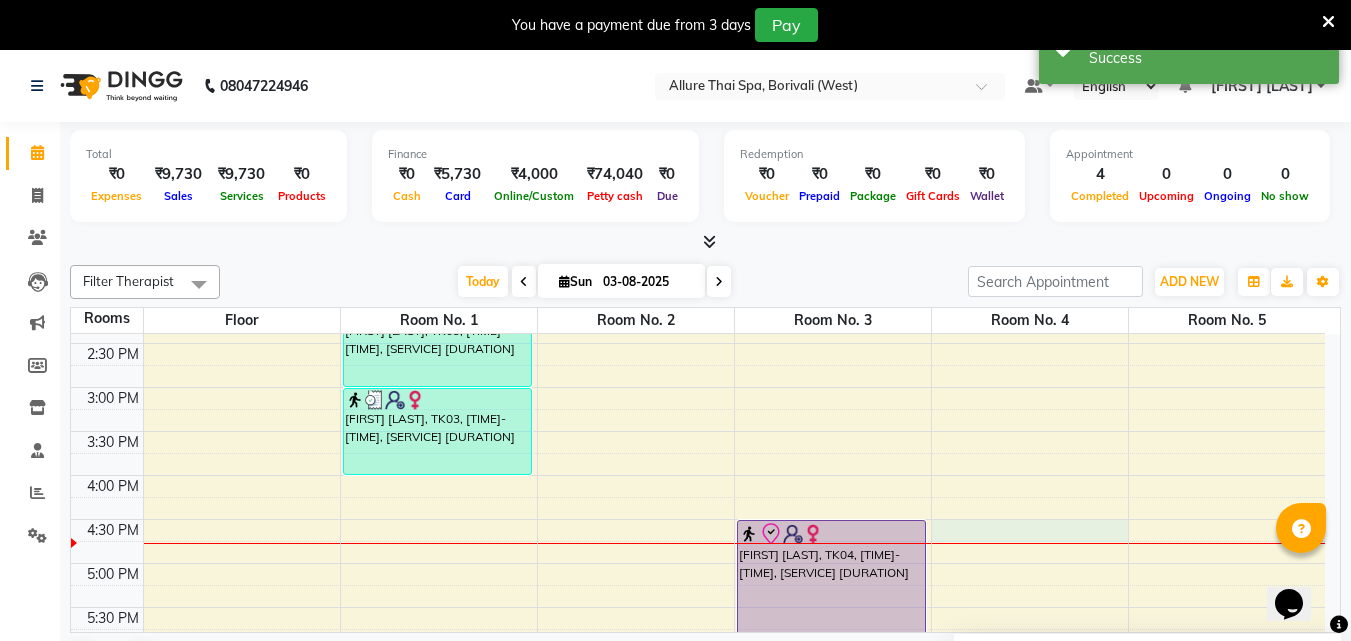 click on "[FIRST] [LAST], TK03, [TIME]-[TIME], [SERVICE] [DURATION]     [FIRST] [LAST], TK03, [TIME]-[TIME], [SERVICE] [DURATION]     [FIRST] [LAST], TK01, [TIME]-[TIME], [SERVICE] [DURATION]     [FIRST] [LAST], TK02, [TIME]-[TIME], [SERVICE] [DURATION]
[FIRST] [LAST], TK04, [TIME]-[TIME], [SERVICE] [DURATION]" at bounding box center (698, 519) 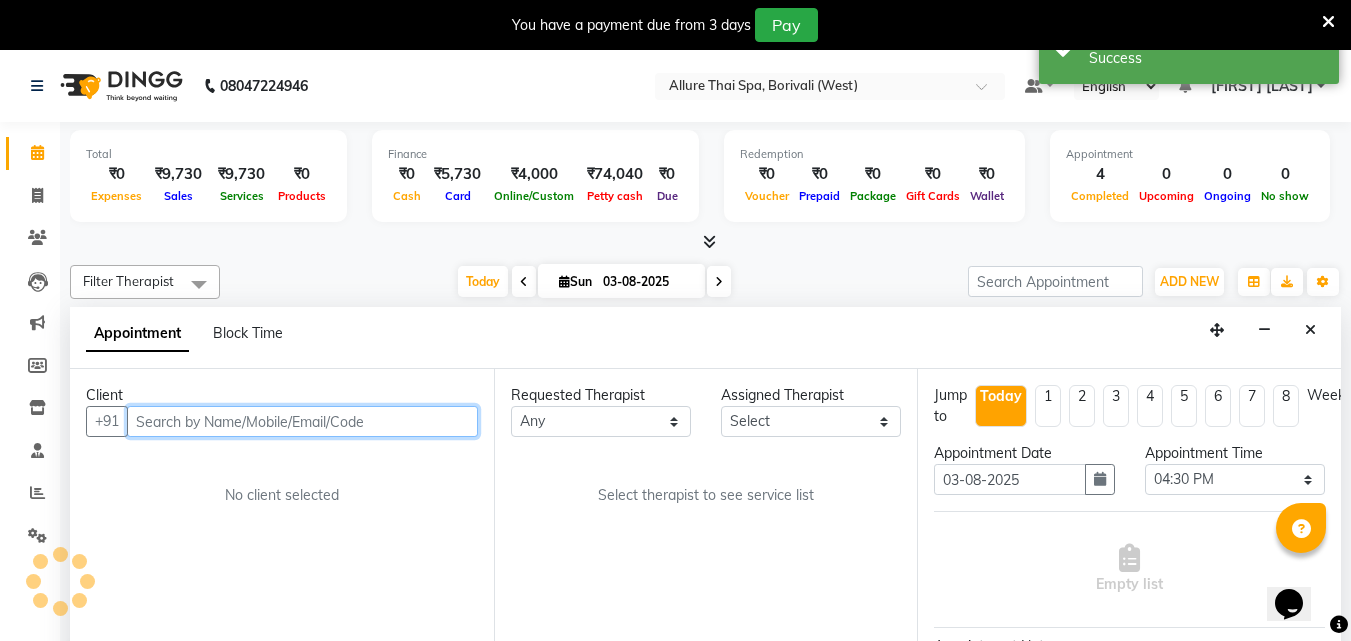 scroll, scrollTop: 51, scrollLeft: 0, axis: vertical 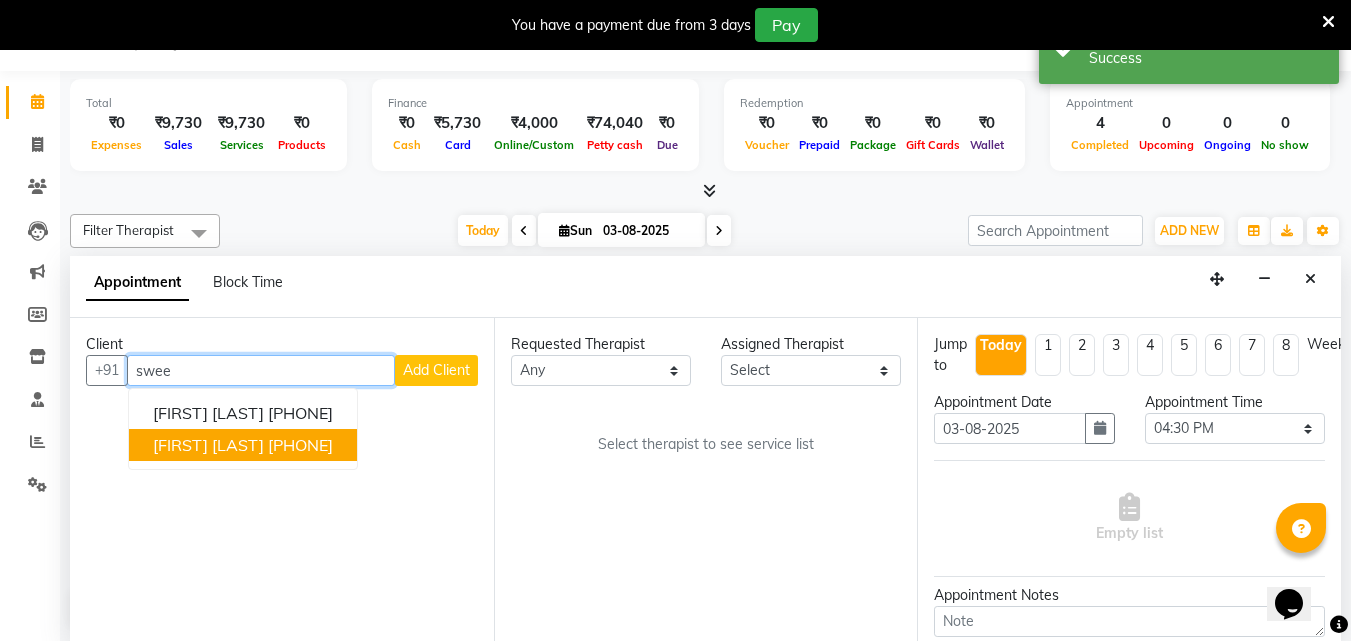 click on "[PHONE]" at bounding box center (300, 445) 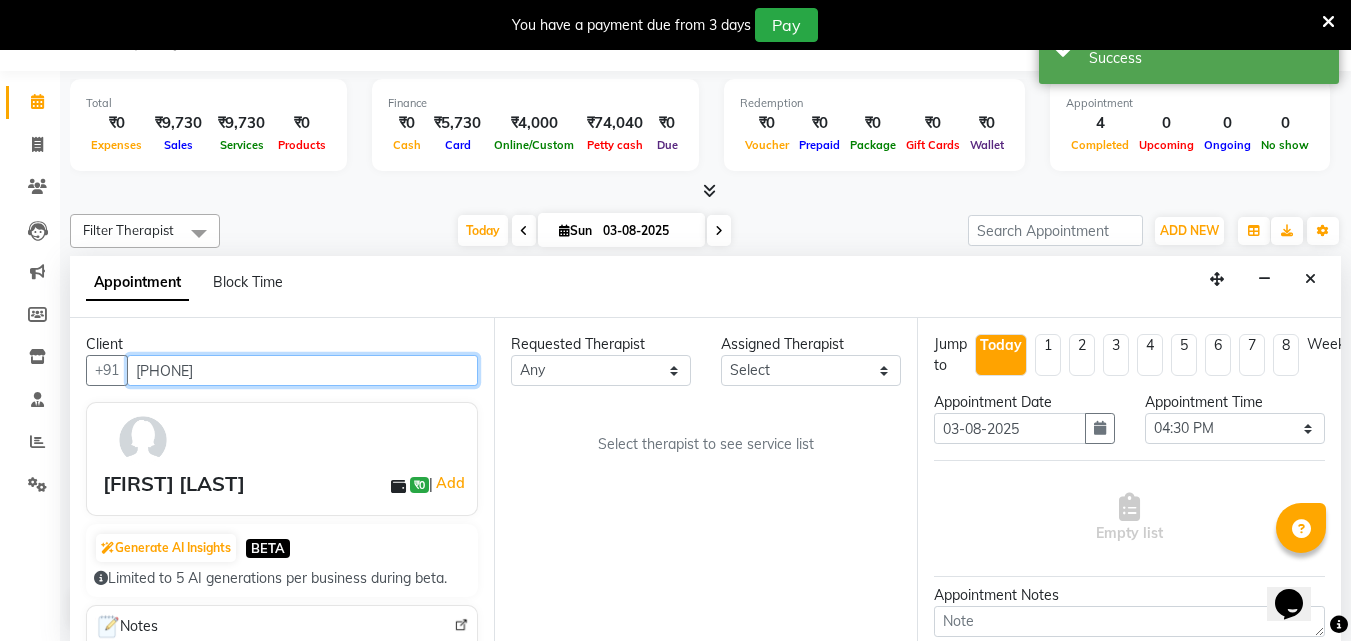 type on "[PHONE]" 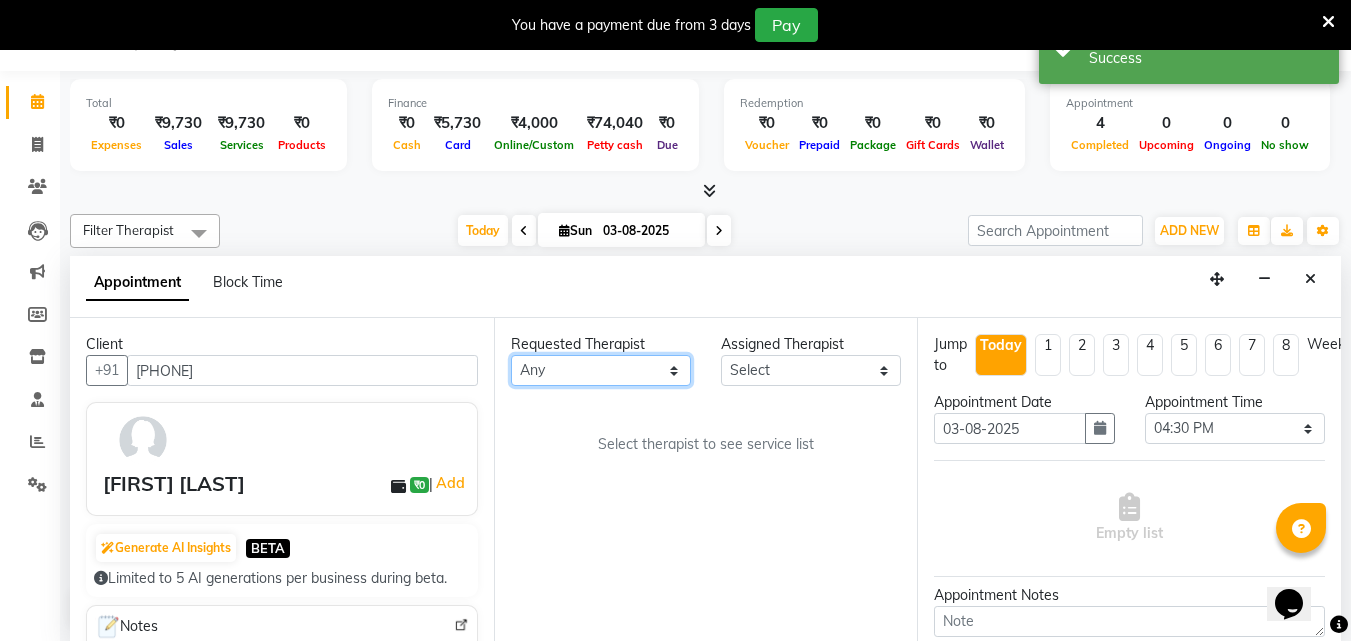 click on "Any [FIRST] [LAST] [FIRST] [LAST] [FIRST] [LAST] [FIRST]" at bounding box center [601, 370] 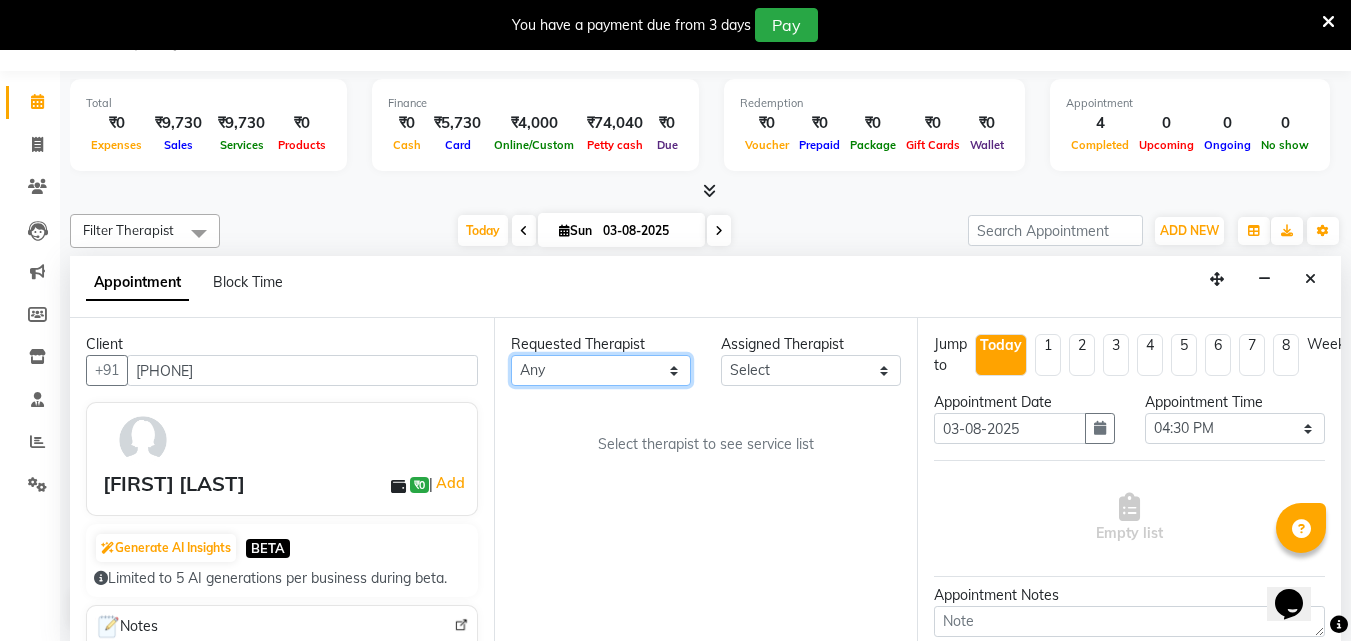 select on "[POSTAL_CODE]" 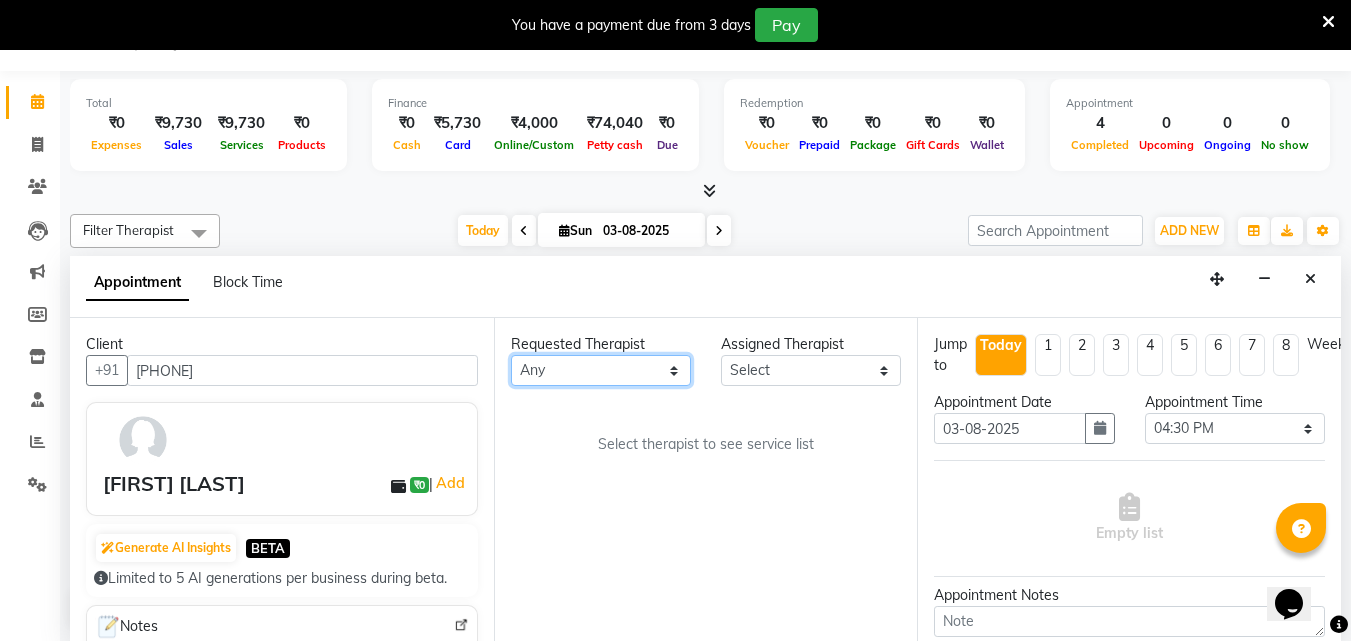 click on "Any [FIRST] [LAST] [FIRST] [LAST] [FIRST] [LAST] [FIRST]" at bounding box center (601, 370) 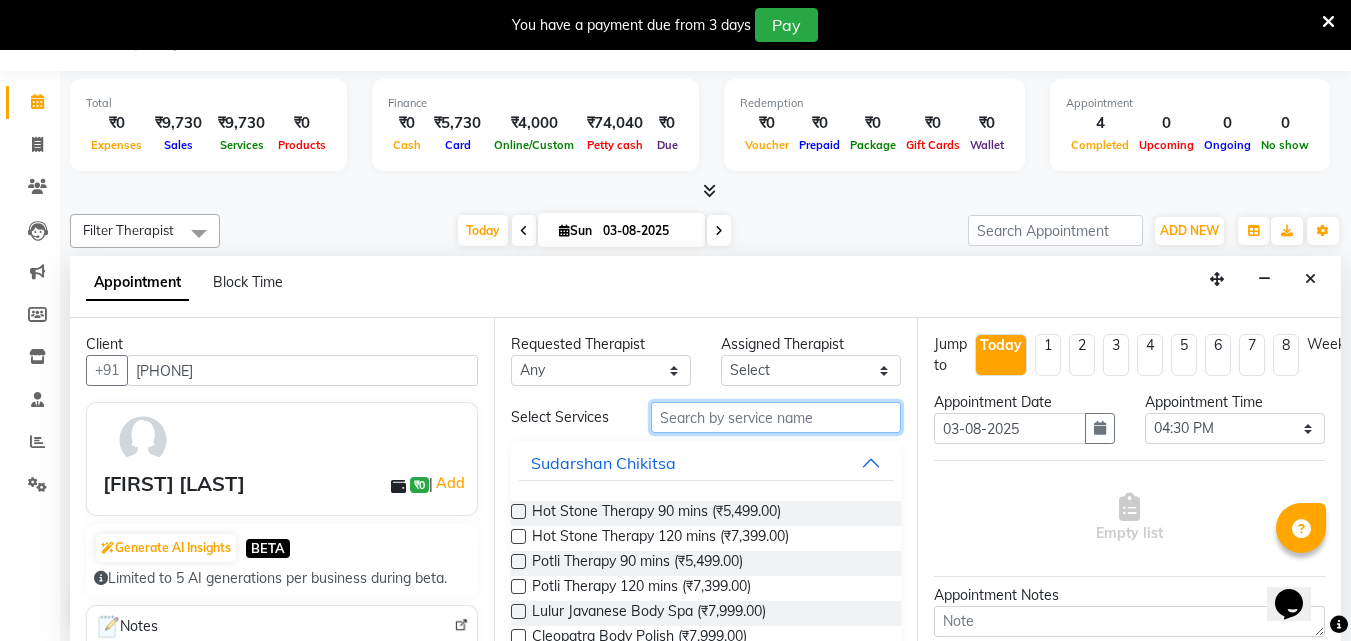 click at bounding box center (776, 417) 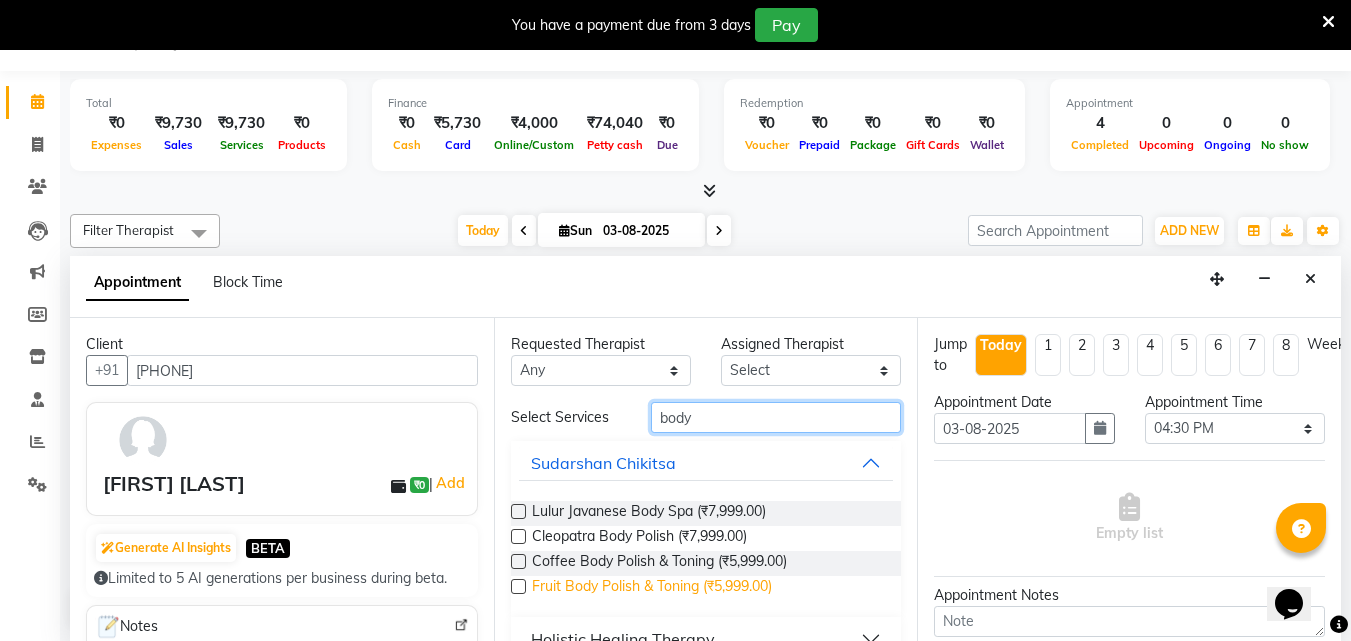 scroll, scrollTop: 80, scrollLeft: 0, axis: vertical 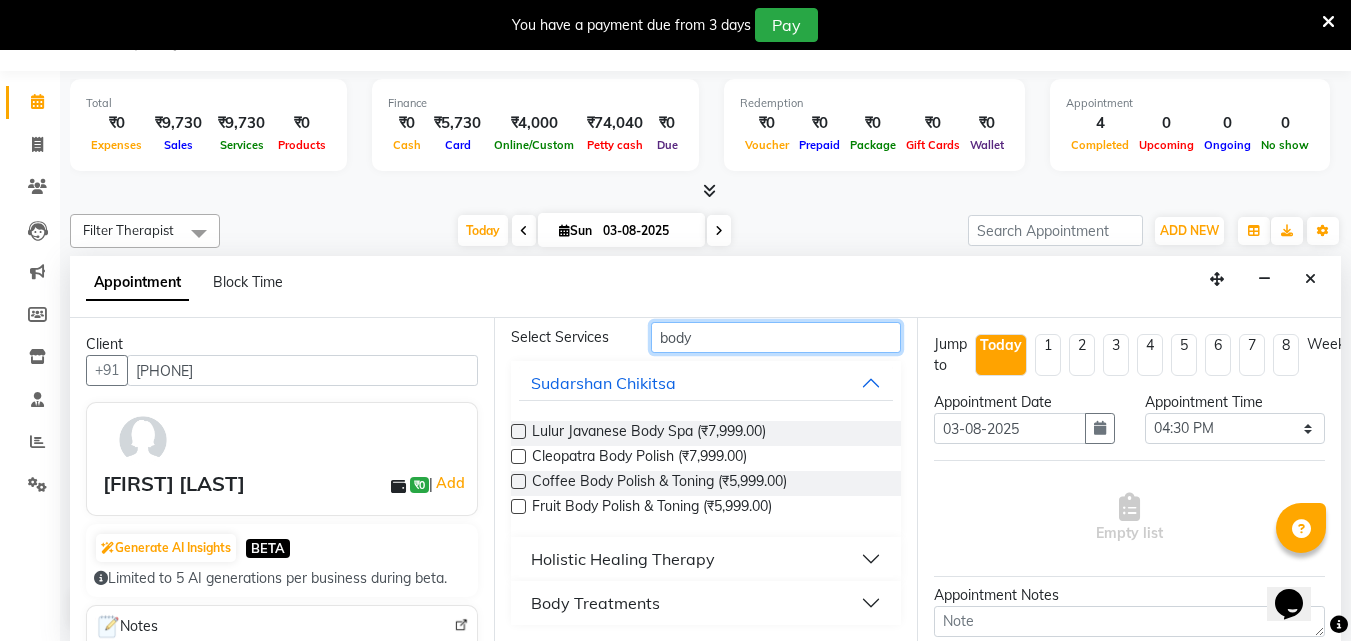 type on "body" 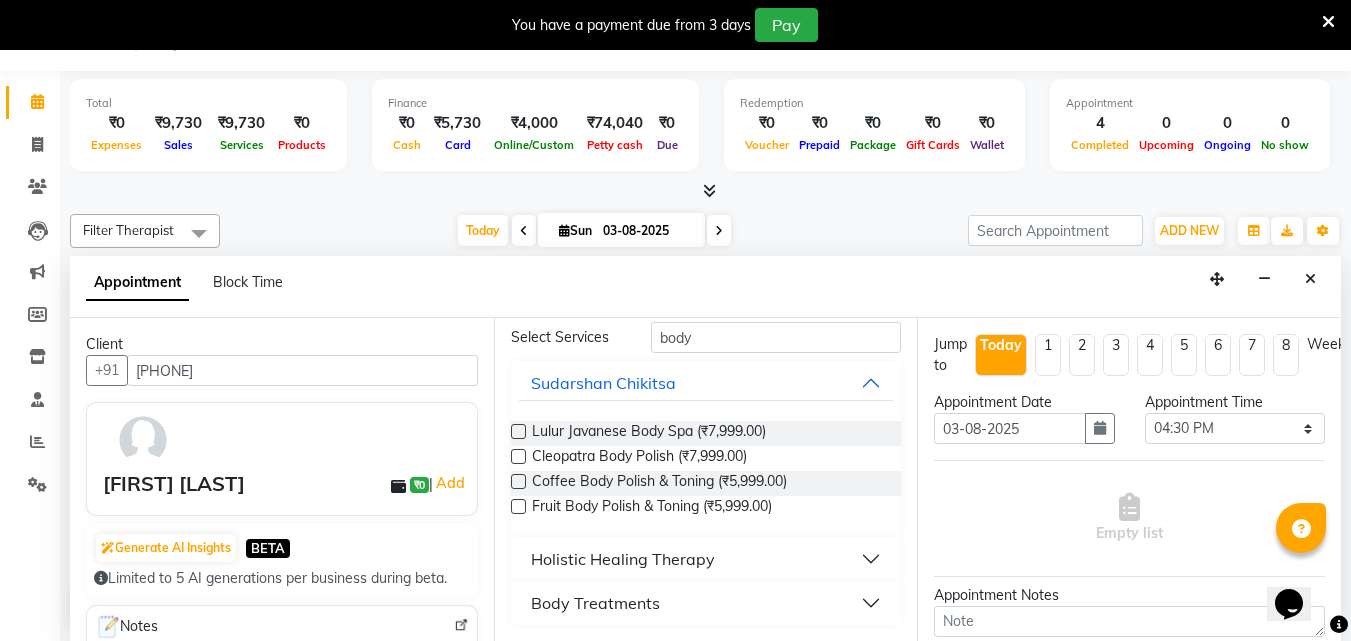 click on "Holistic Healing Therapy" at bounding box center [706, 559] 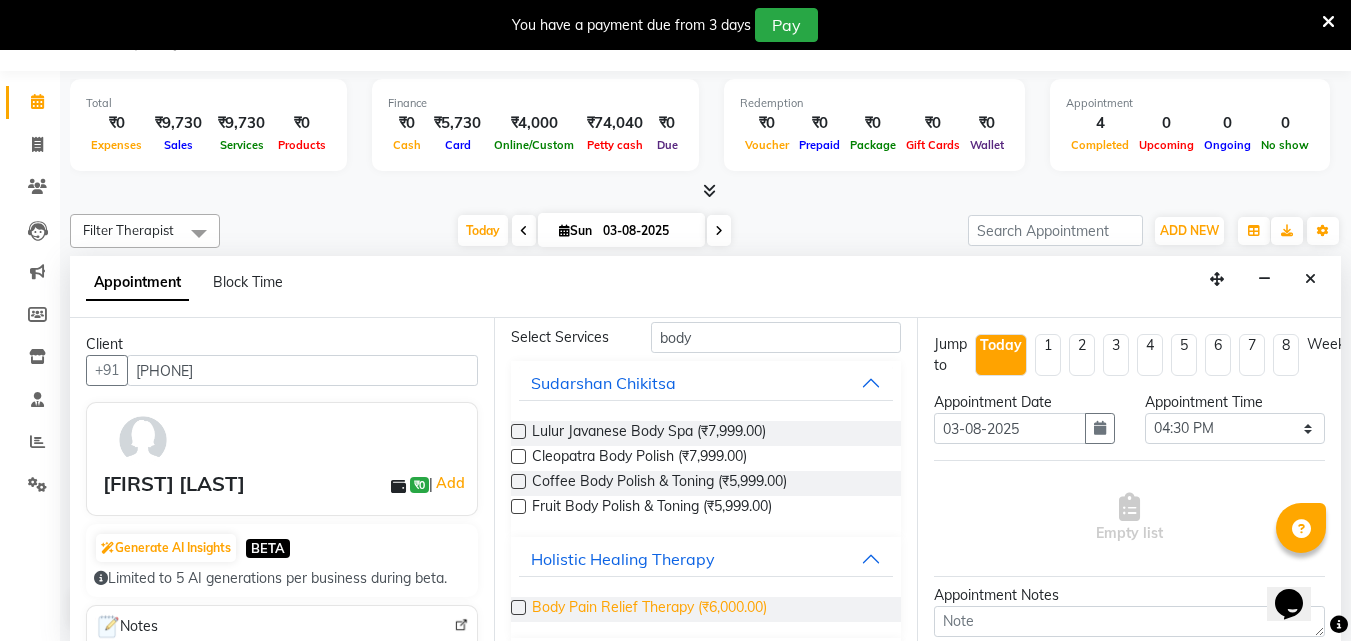 click on "Body Pain Relief Therapy (₹6,000.00)" at bounding box center [649, 609] 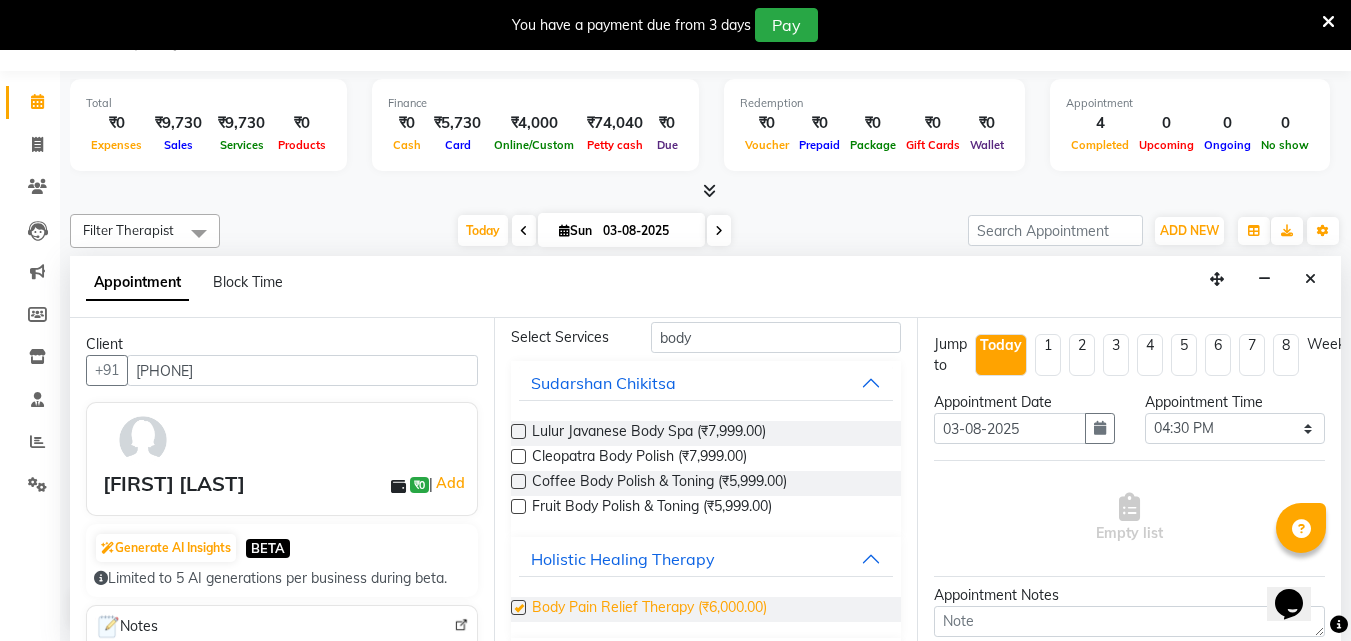 checkbox on "true" 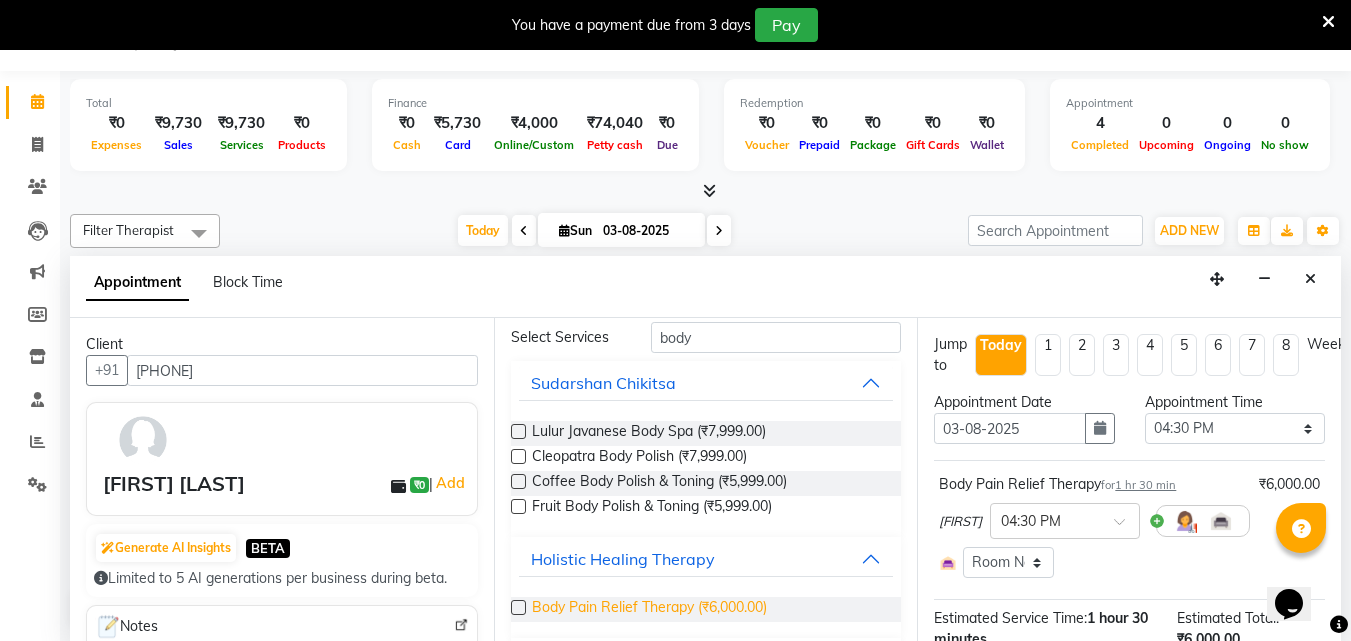 checkbox on "false" 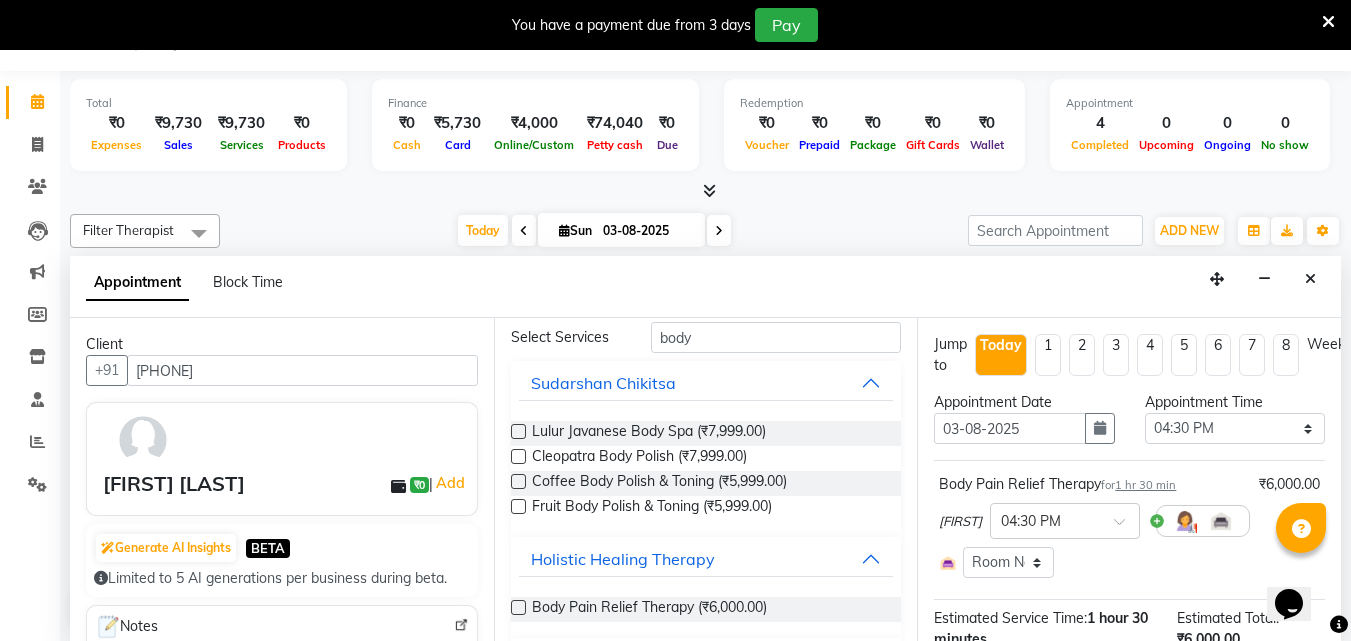 scroll, scrollTop: 270, scrollLeft: 0, axis: vertical 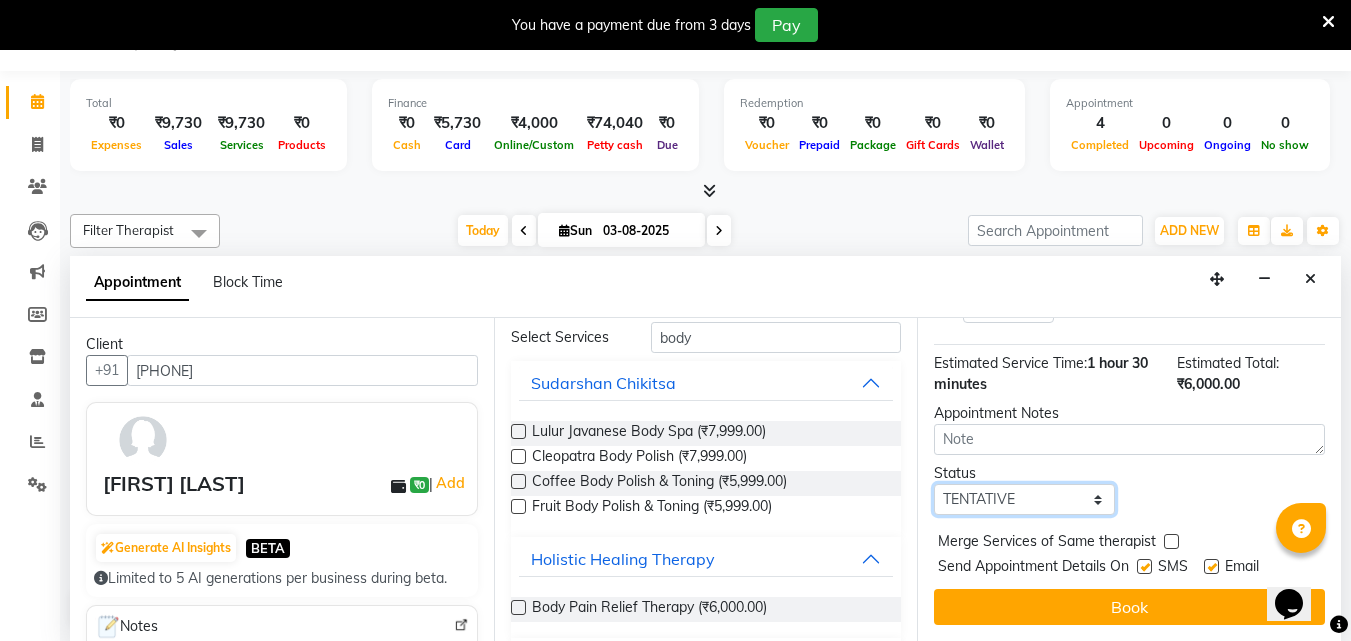 click on "Select TENTATIVE CONFIRM CHECK-IN UPCOMING" at bounding box center [1024, 499] 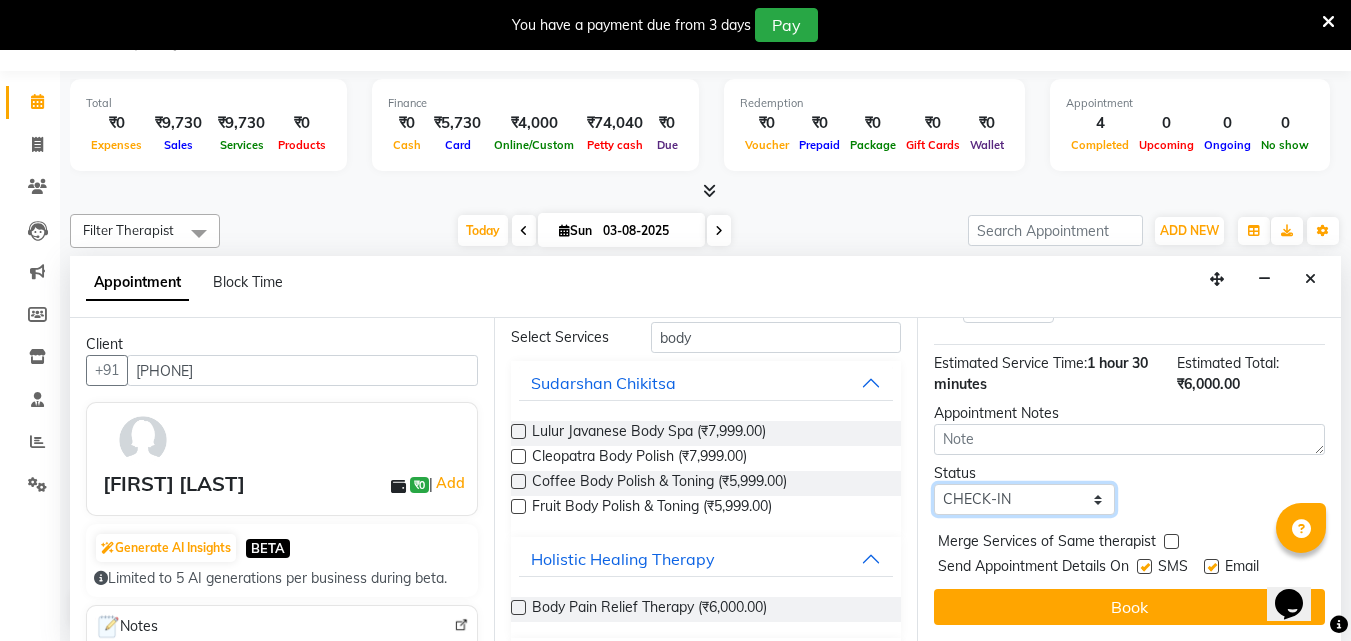 click on "Select TENTATIVE CONFIRM CHECK-IN UPCOMING" at bounding box center [1024, 499] 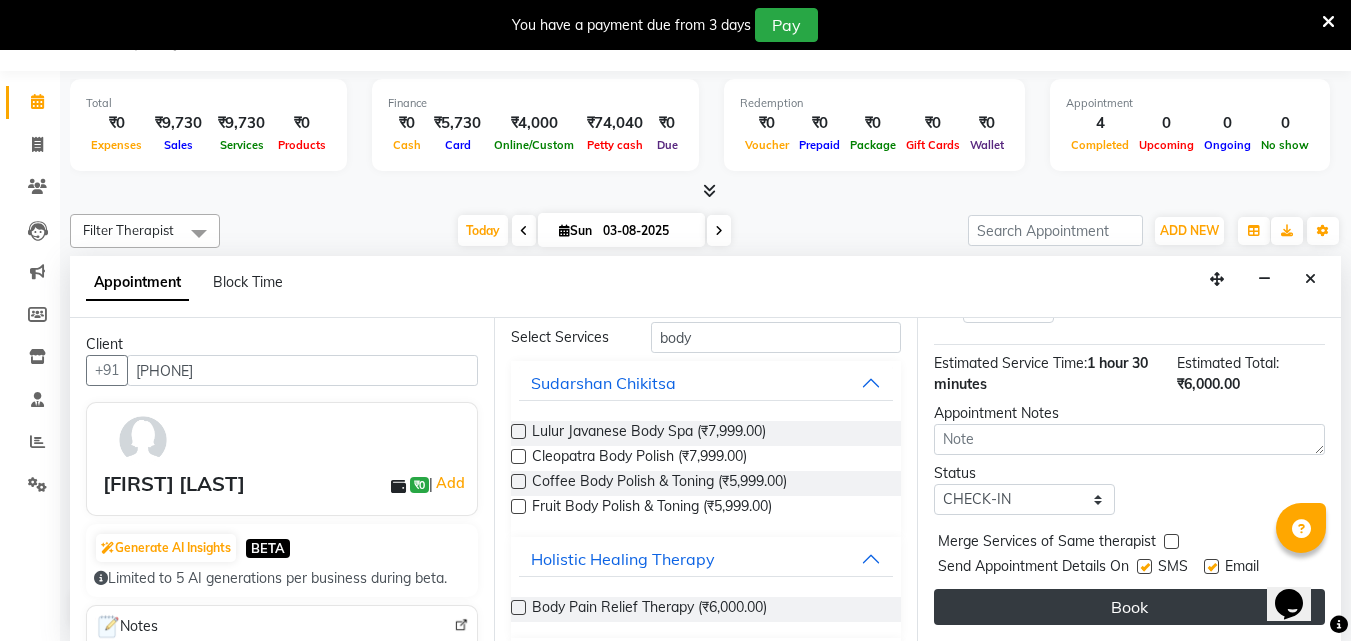 click on "Book" at bounding box center (1129, 607) 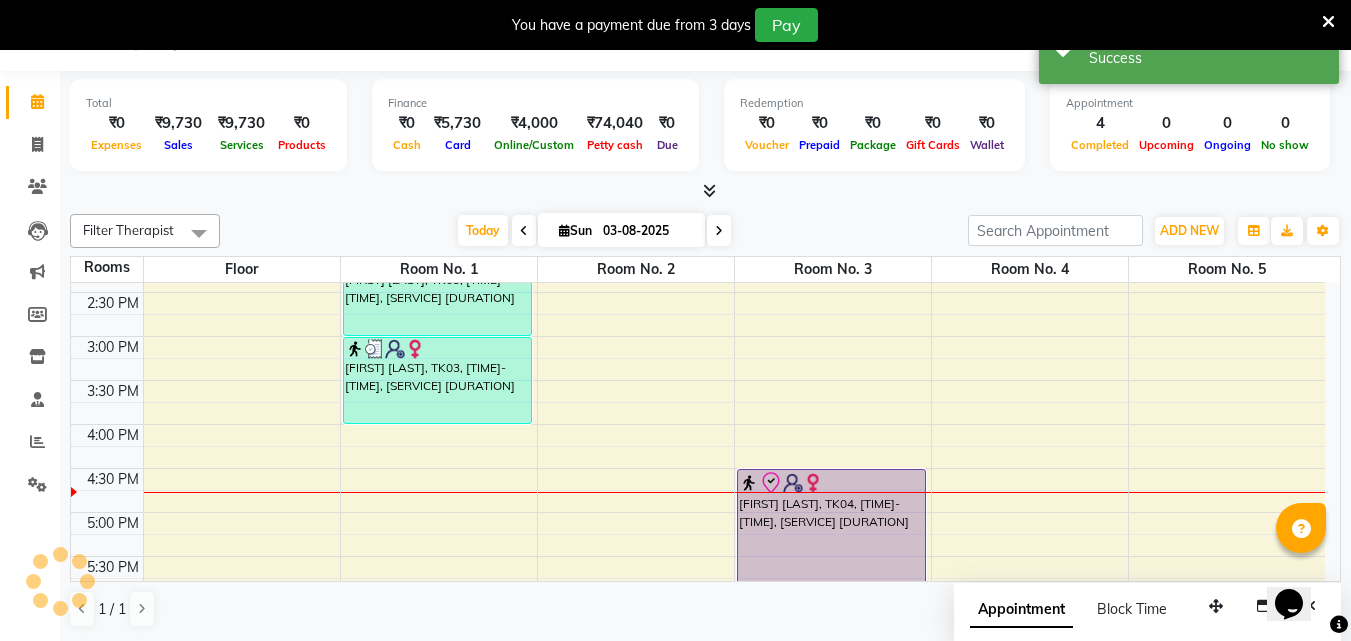 scroll, scrollTop: 0, scrollLeft: 0, axis: both 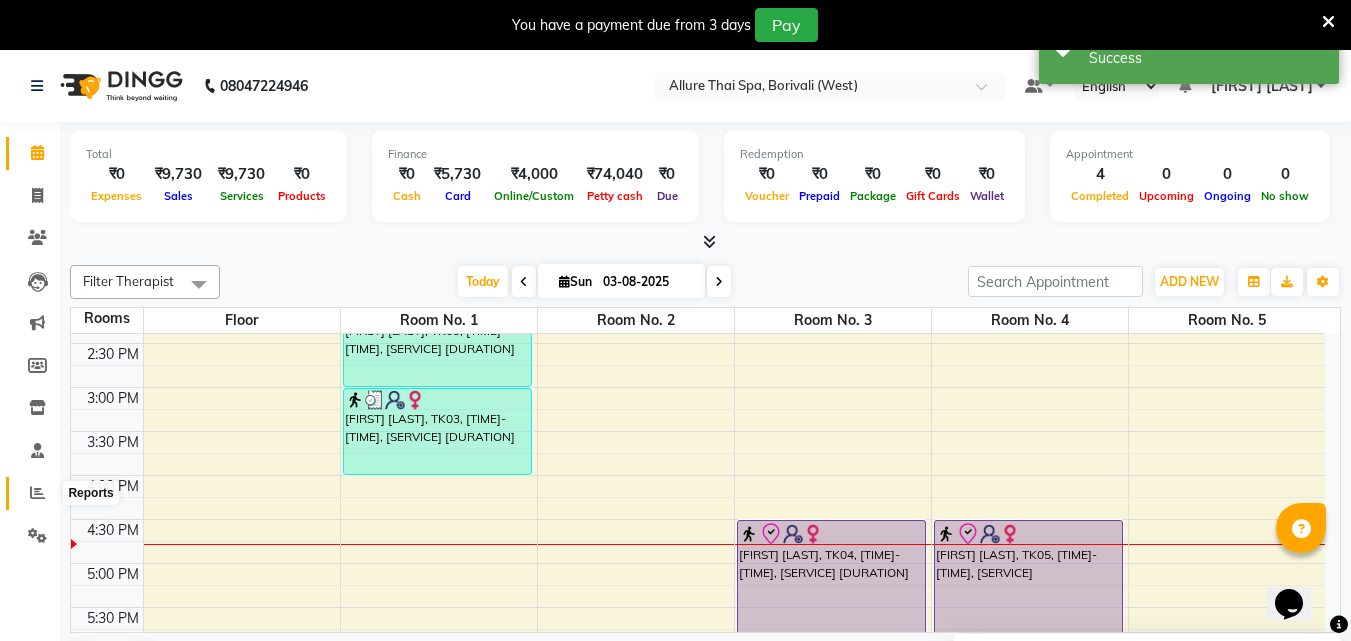 click 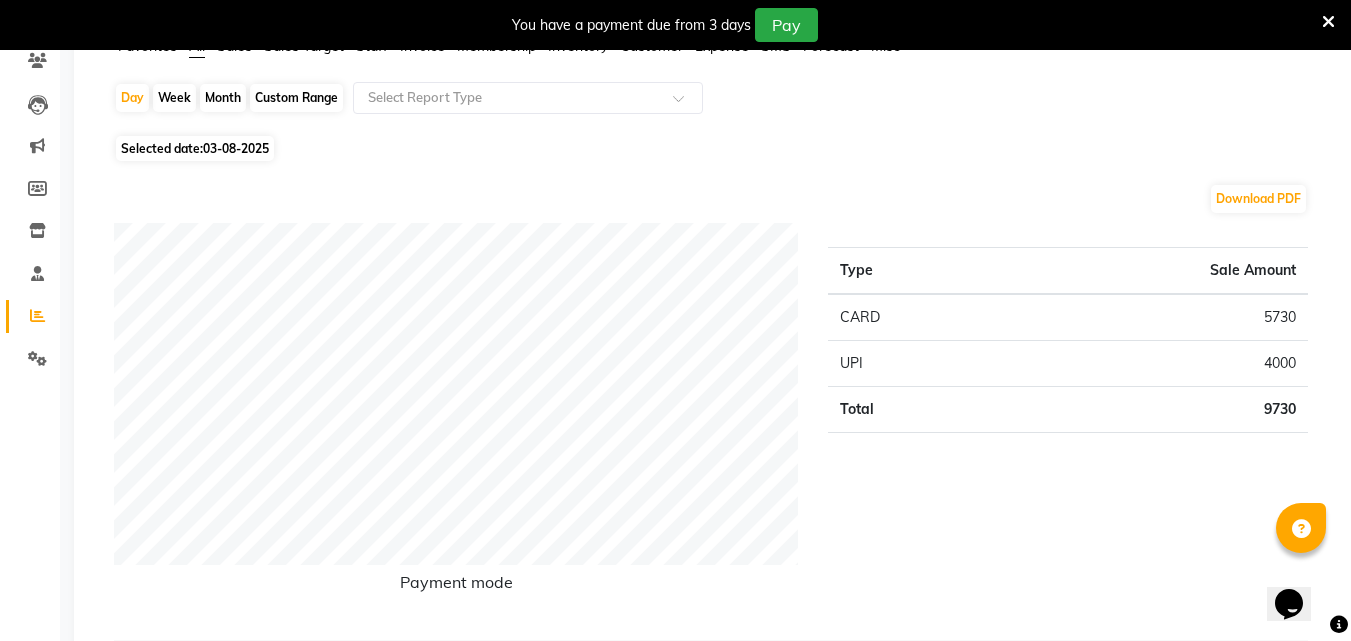 scroll, scrollTop: 204, scrollLeft: 0, axis: vertical 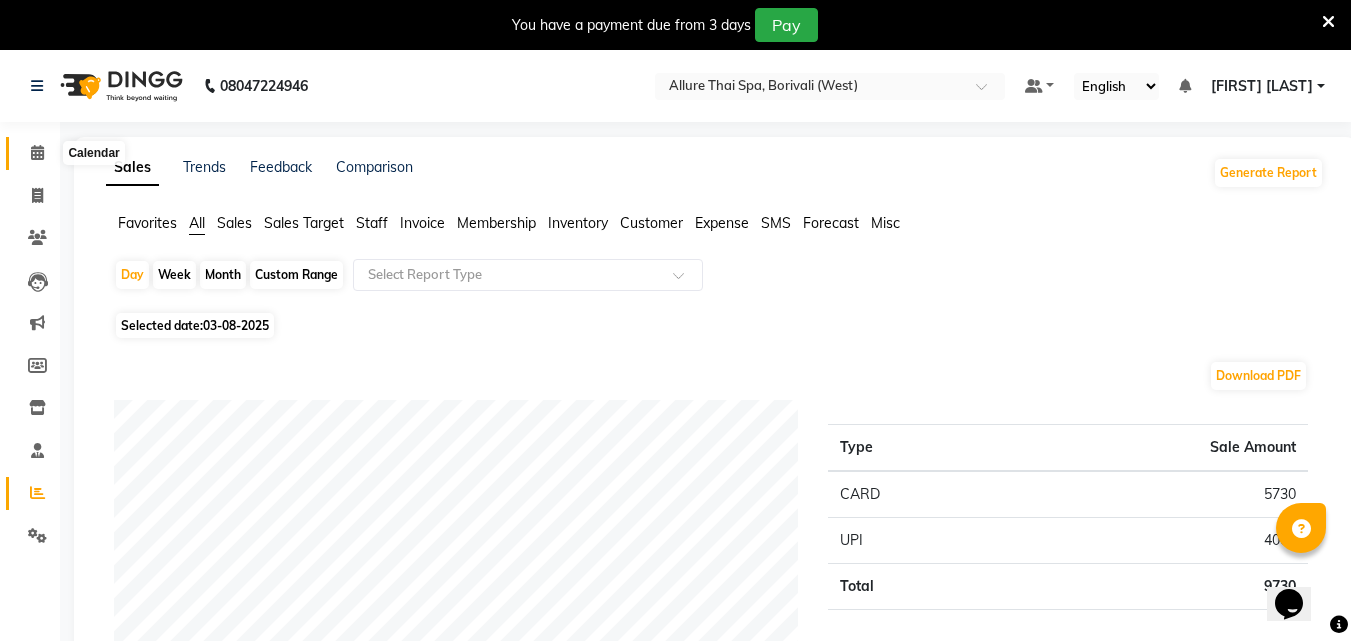 click 